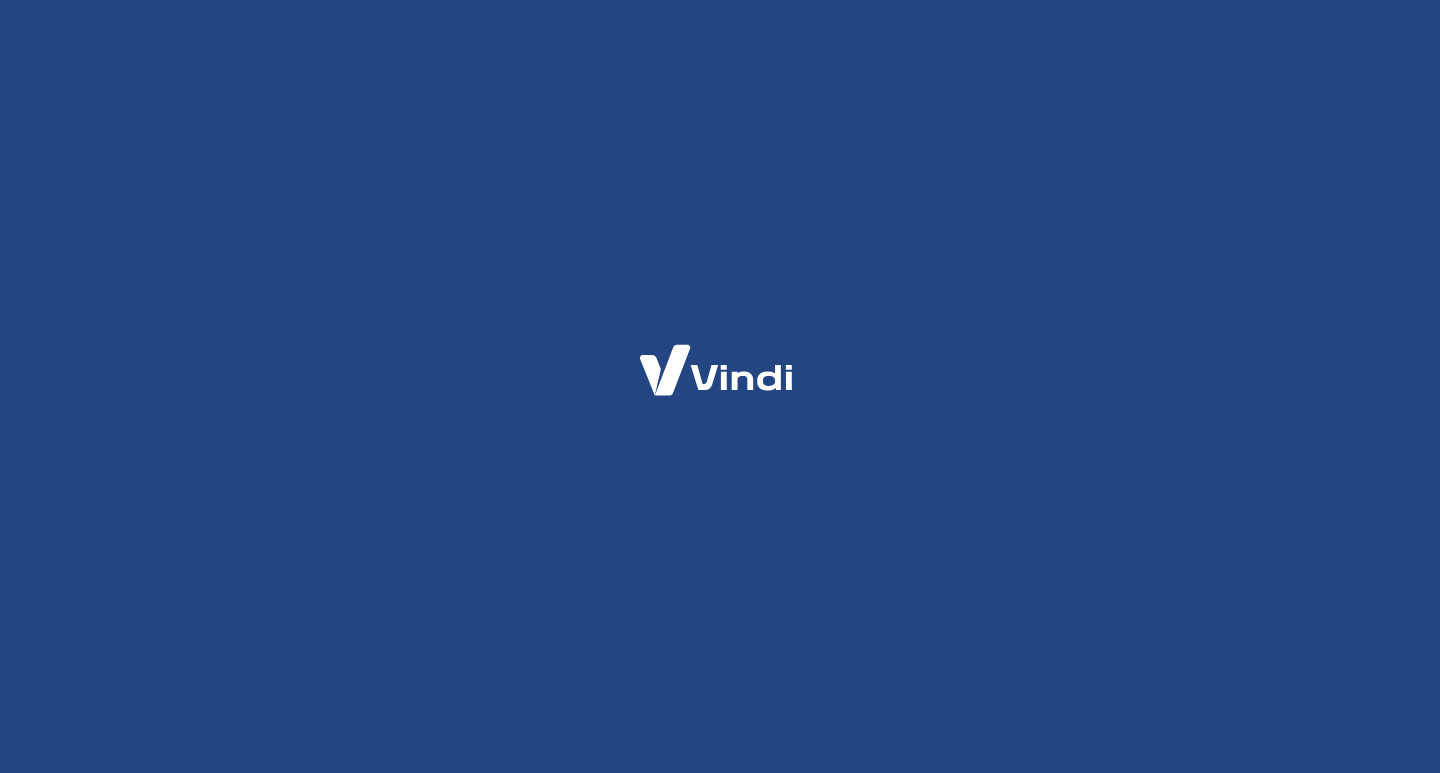 scroll, scrollTop: 0, scrollLeft: 0, axis: both 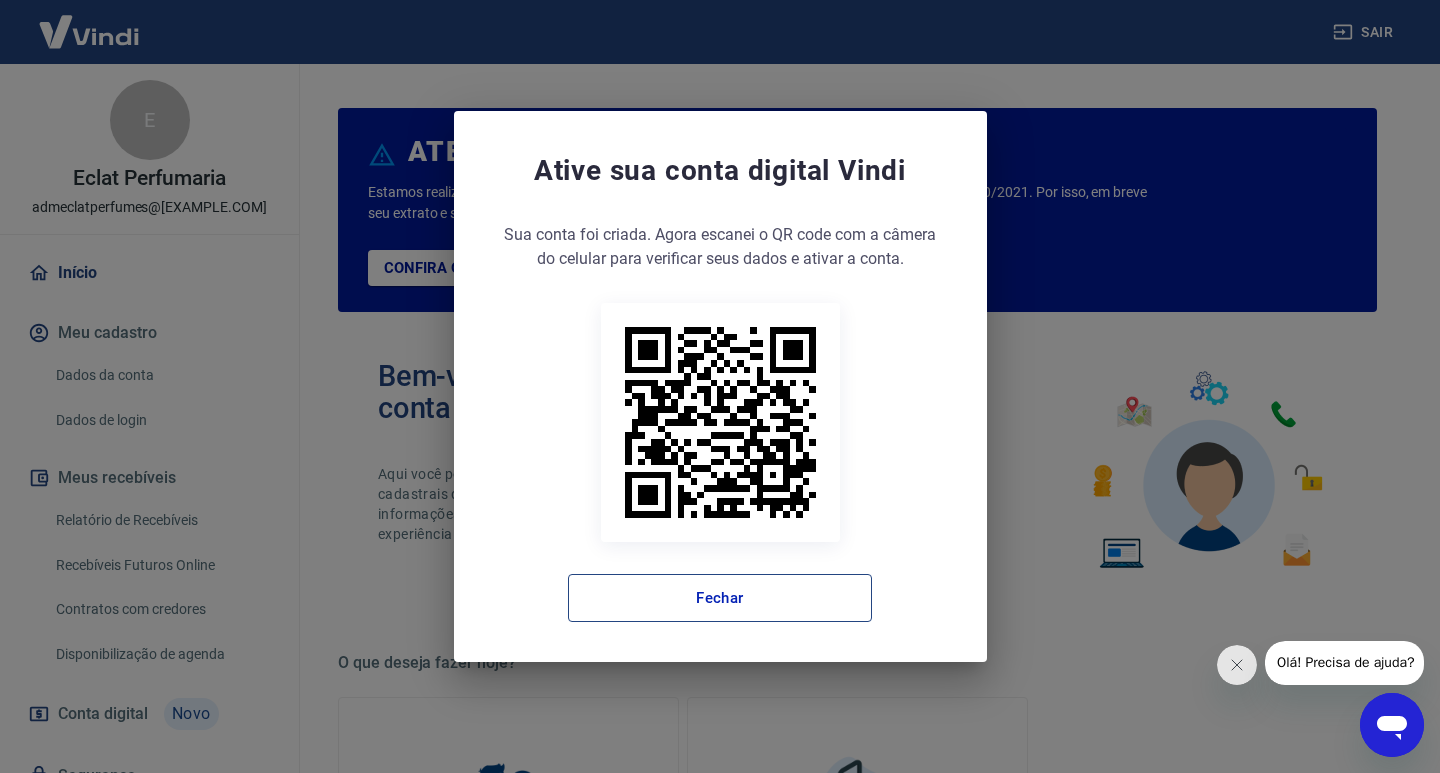 click on "Fechar" at bounding box center [720, 598] 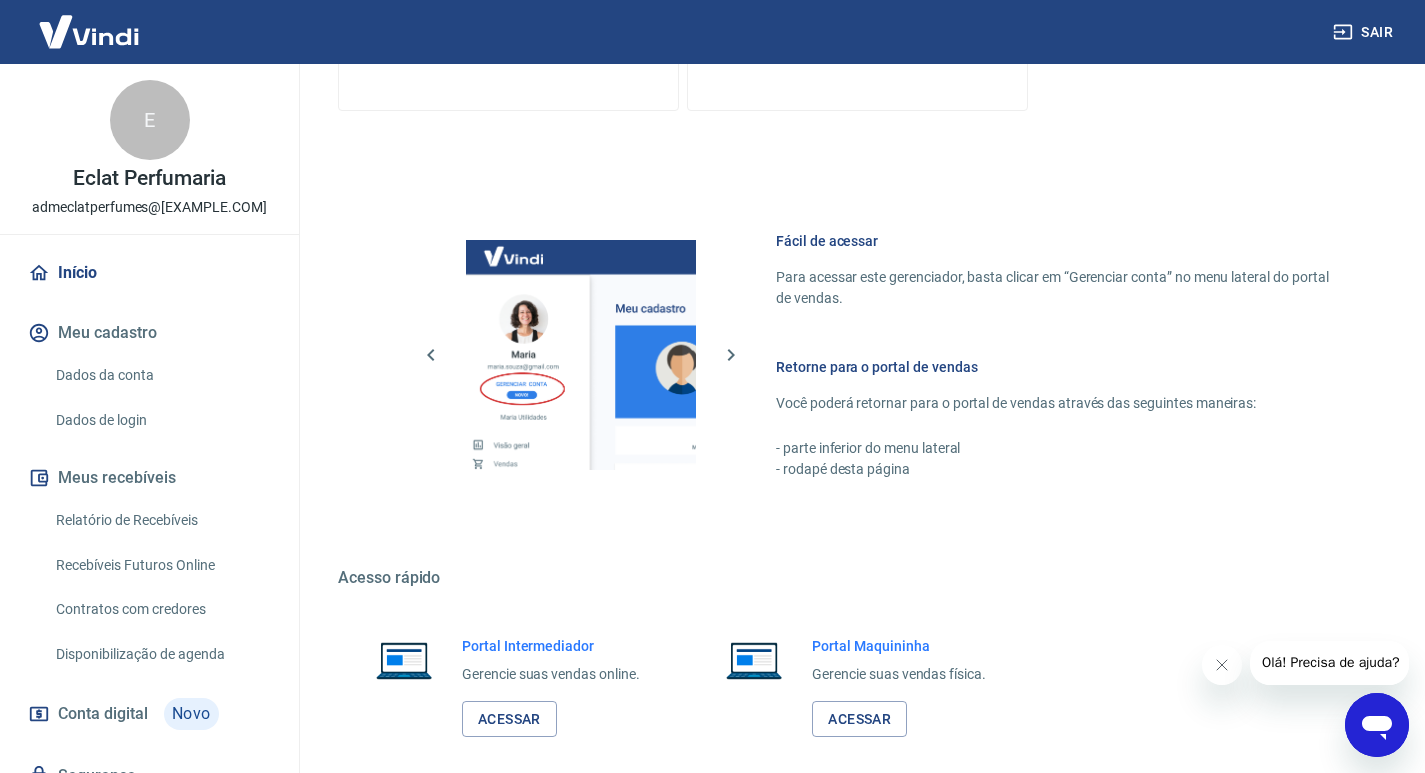 scroll, scrollTop: 1033, scrollLeft: 0, axis: vertical 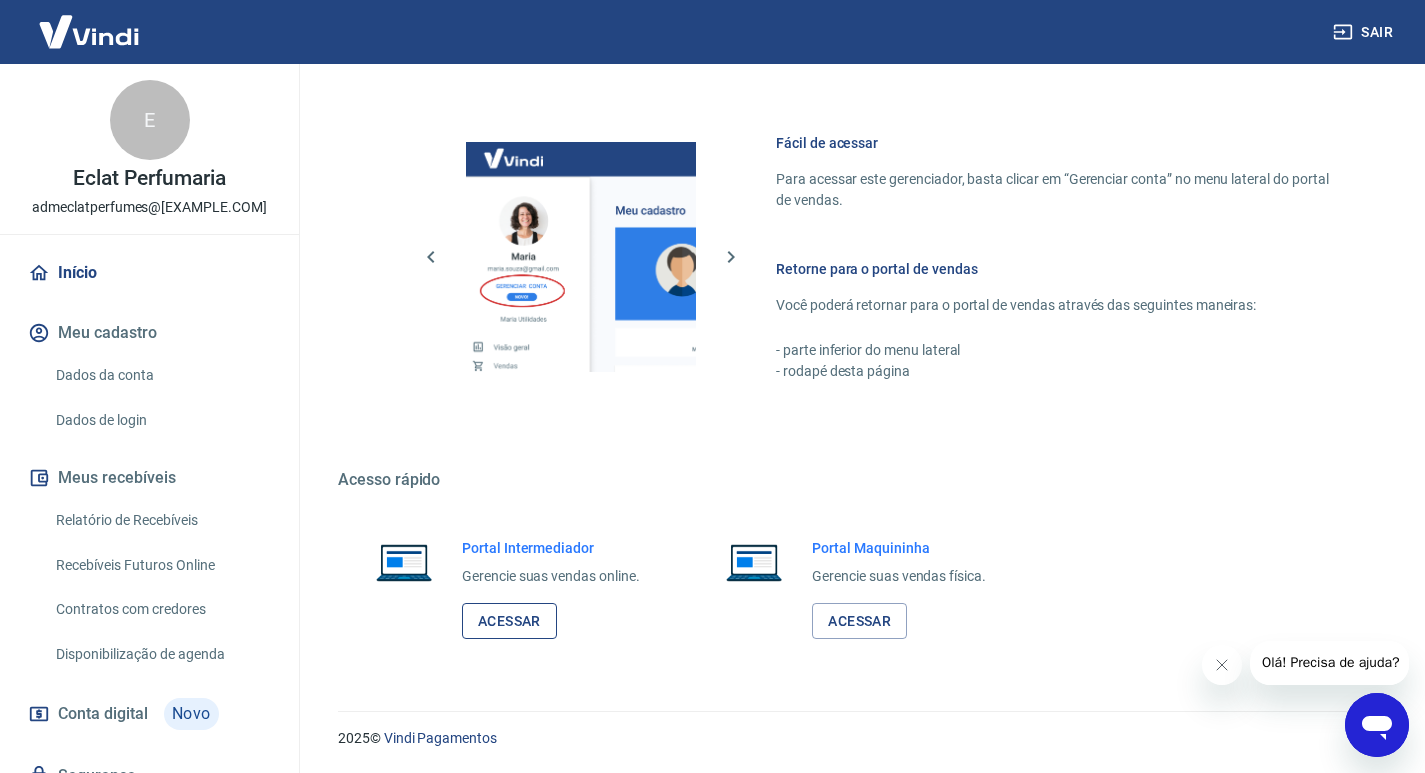 click on "Acessar" at bounding box center [509, 621] 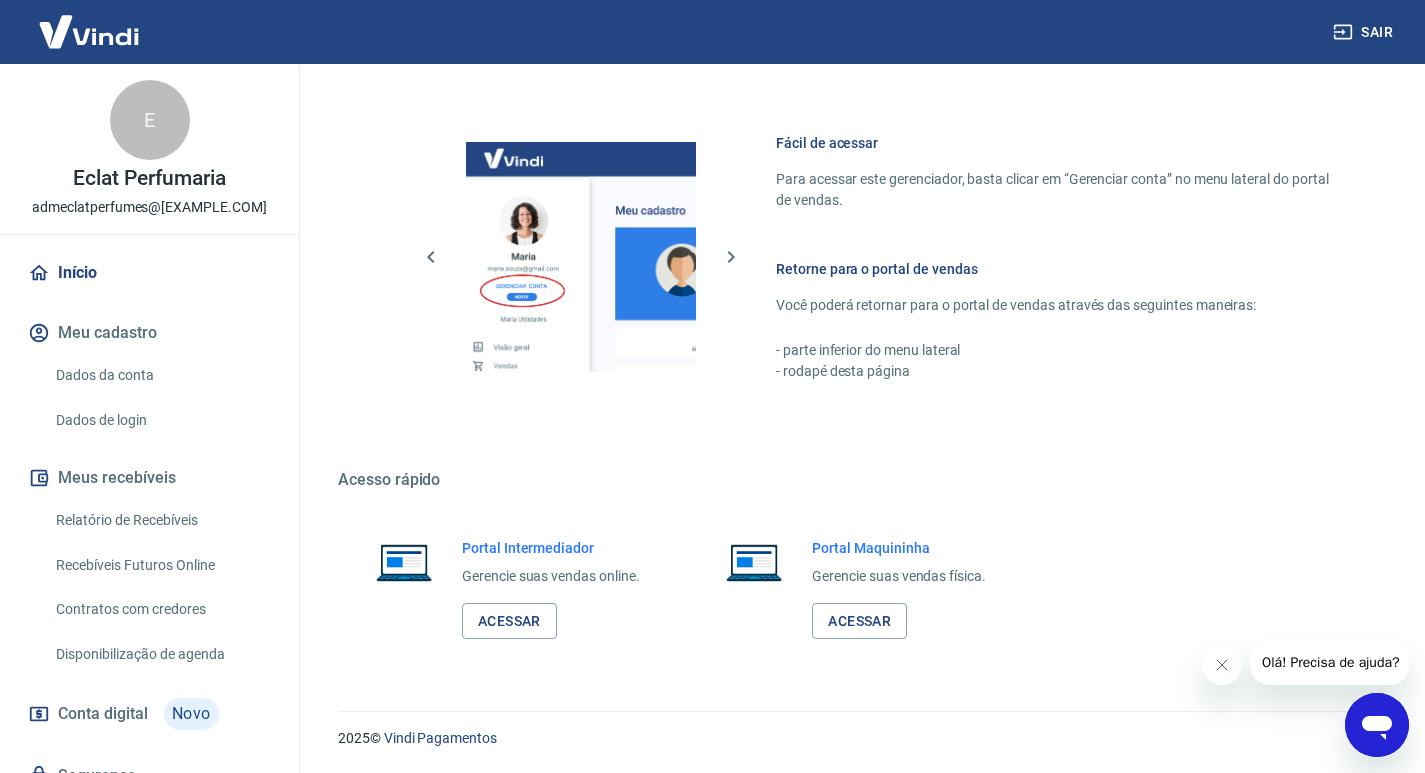 click at bounding box center (1377, 725) 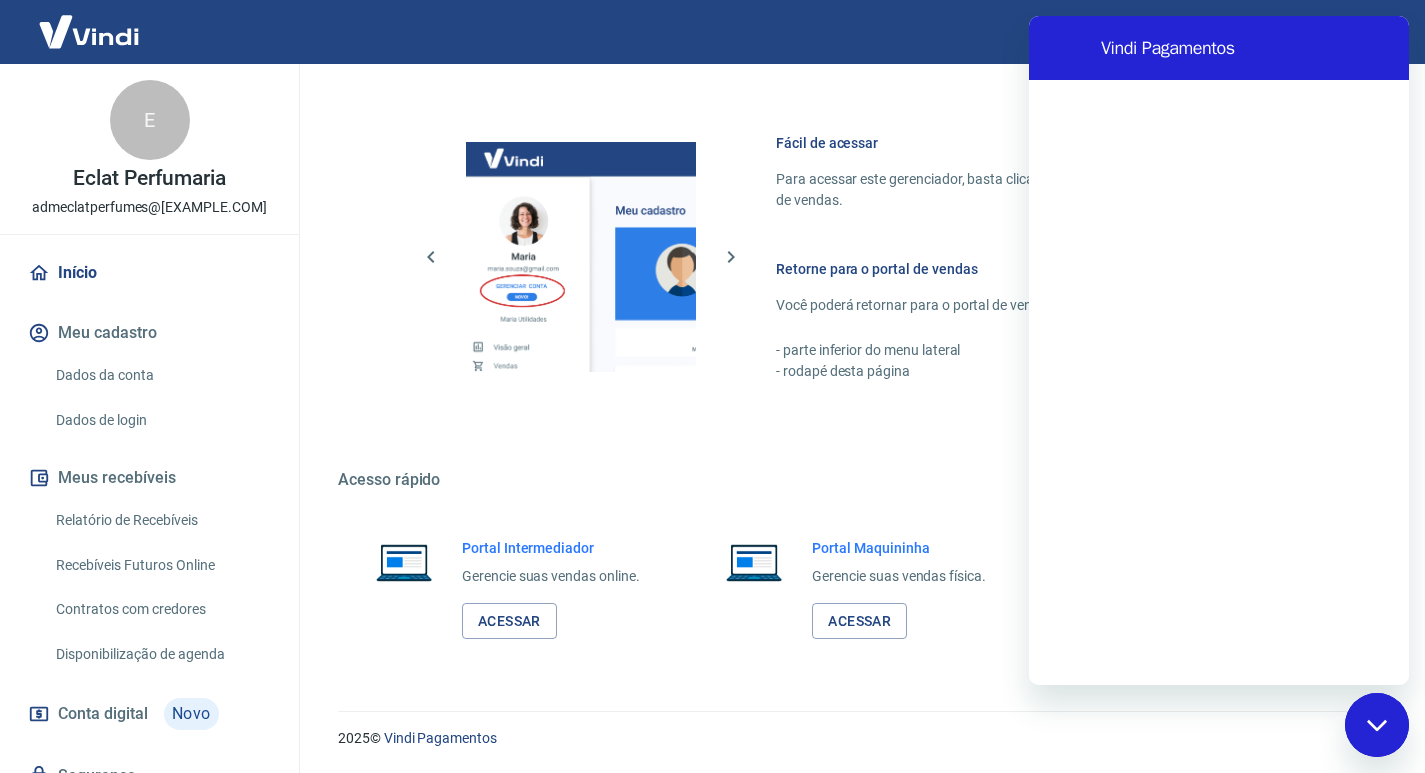 scroll, scrollTop: 0, scrollLeft: 0, axis: both 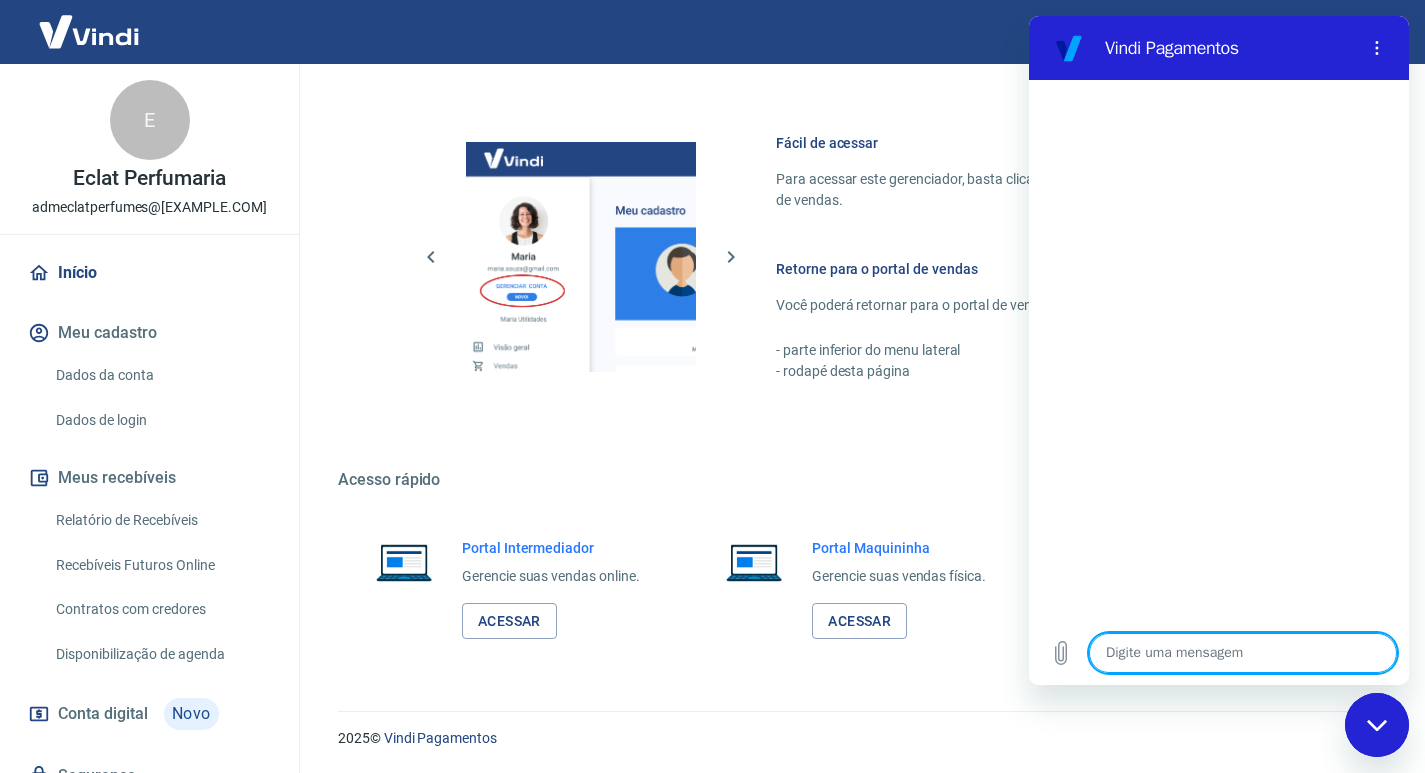 type on "o" 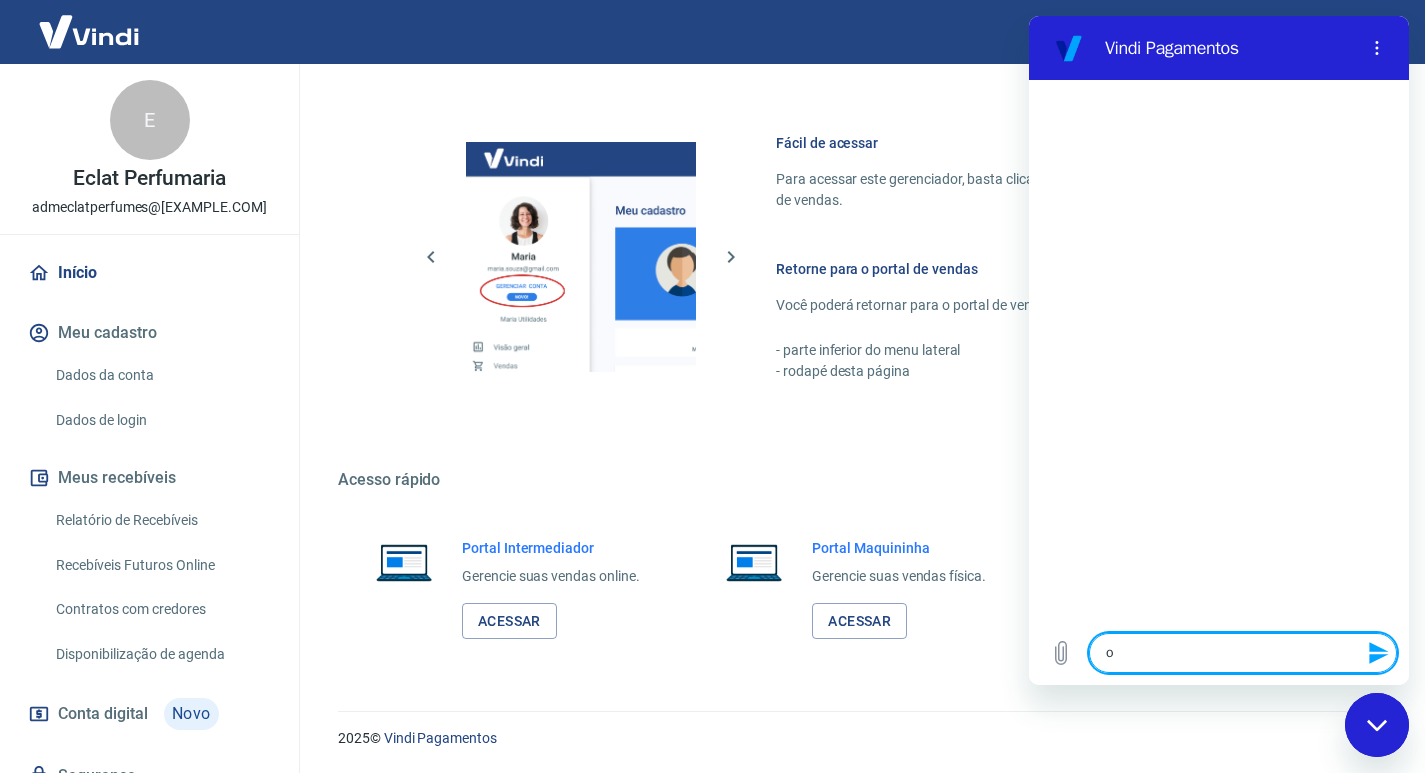 type on "ol" 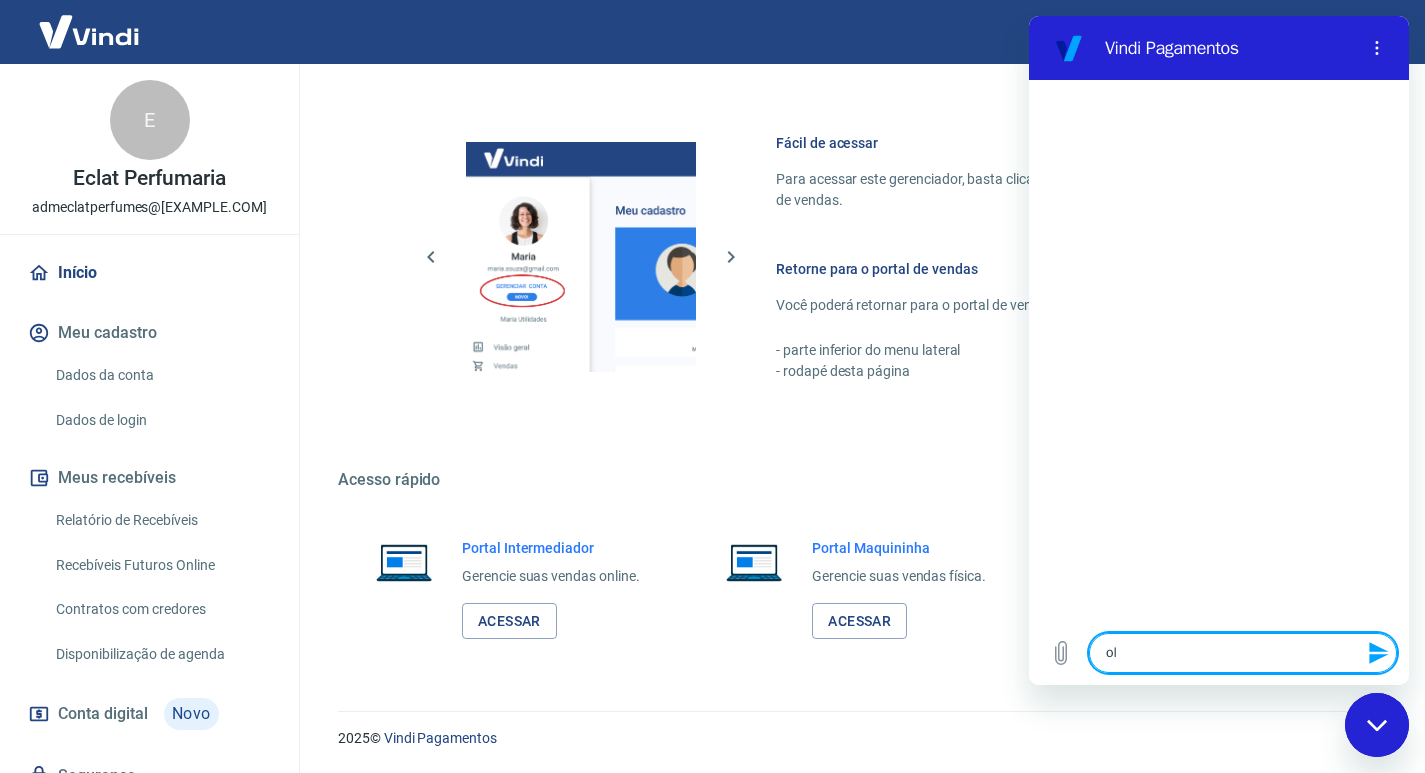 type on "olá" 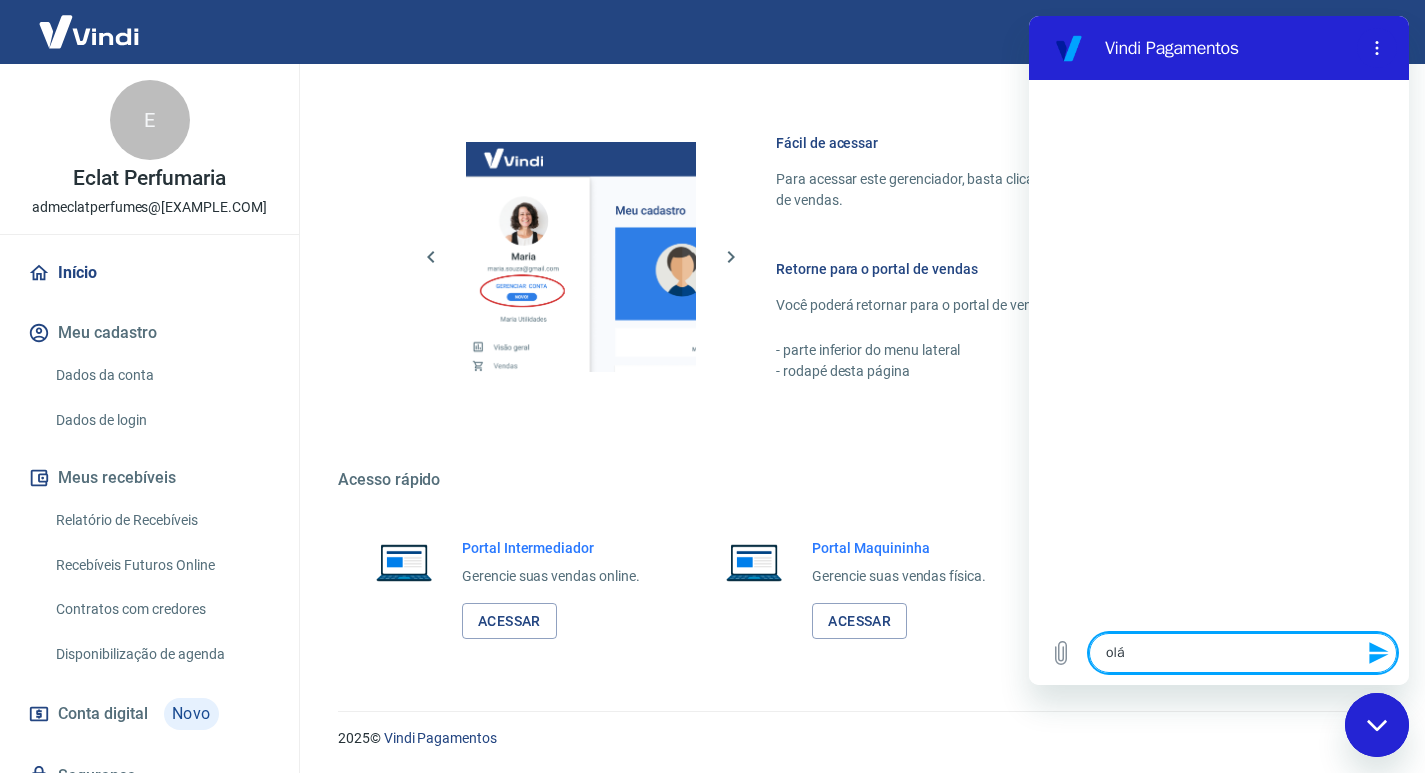 type 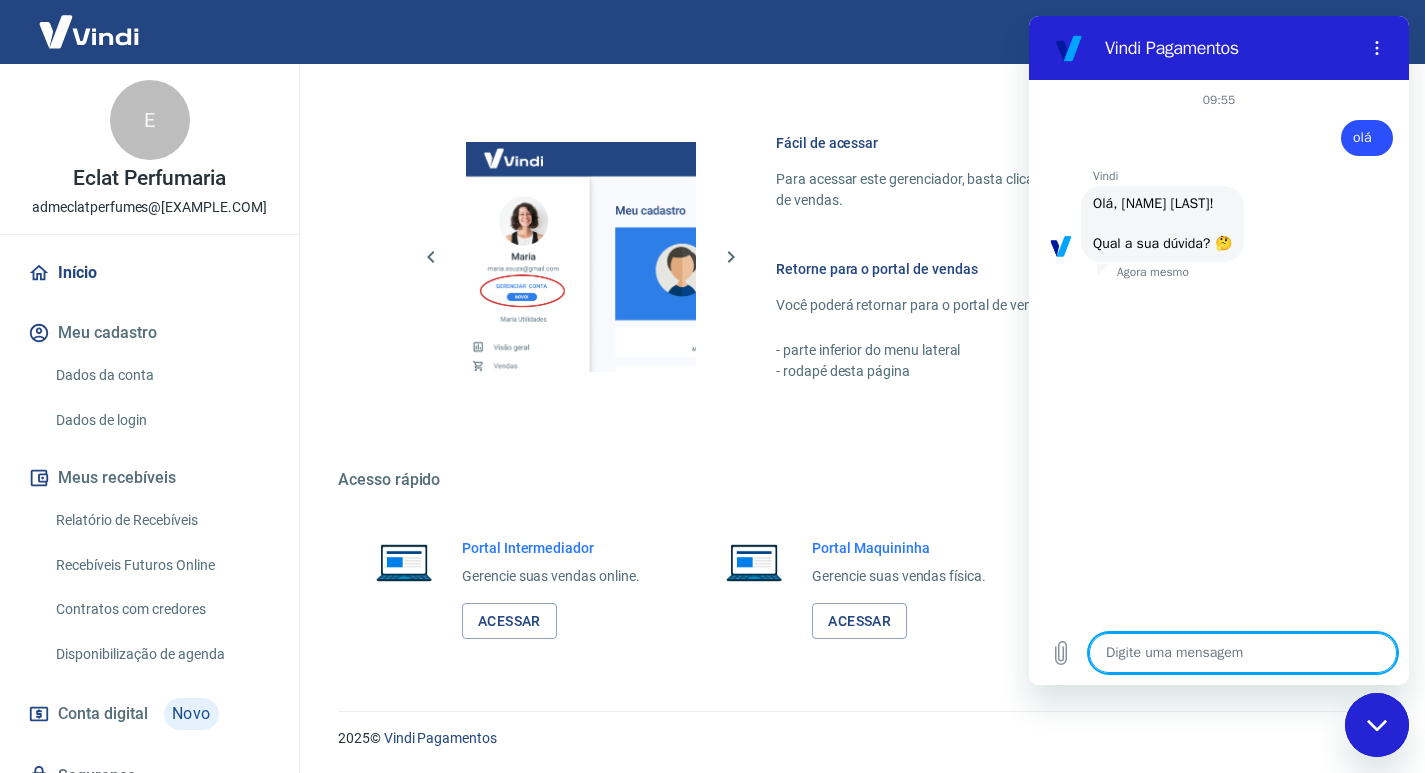 scroll, scrollTop: 52, scrollLeft: 0, axis: vertical 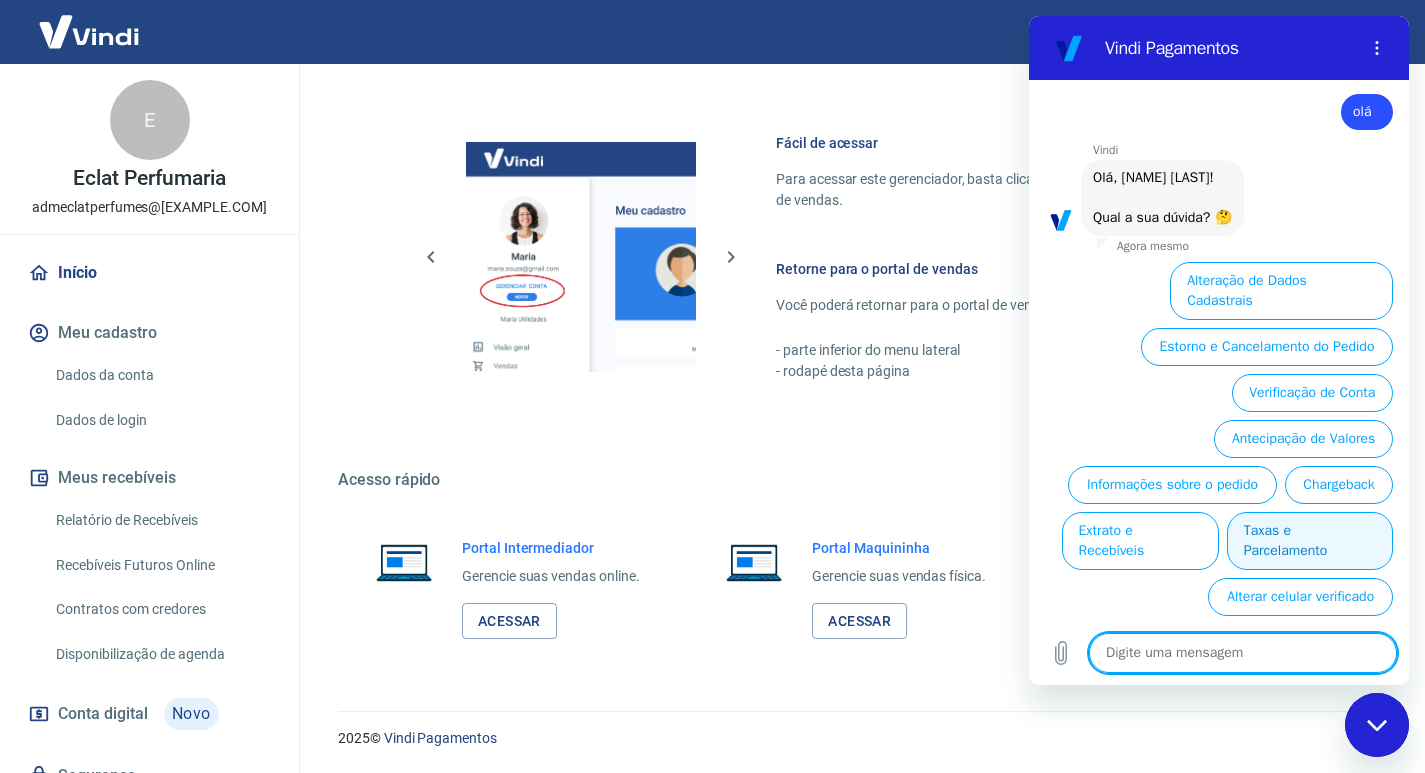 click on "Taxas e Parcelamento" at bounding box center (1310, 541) 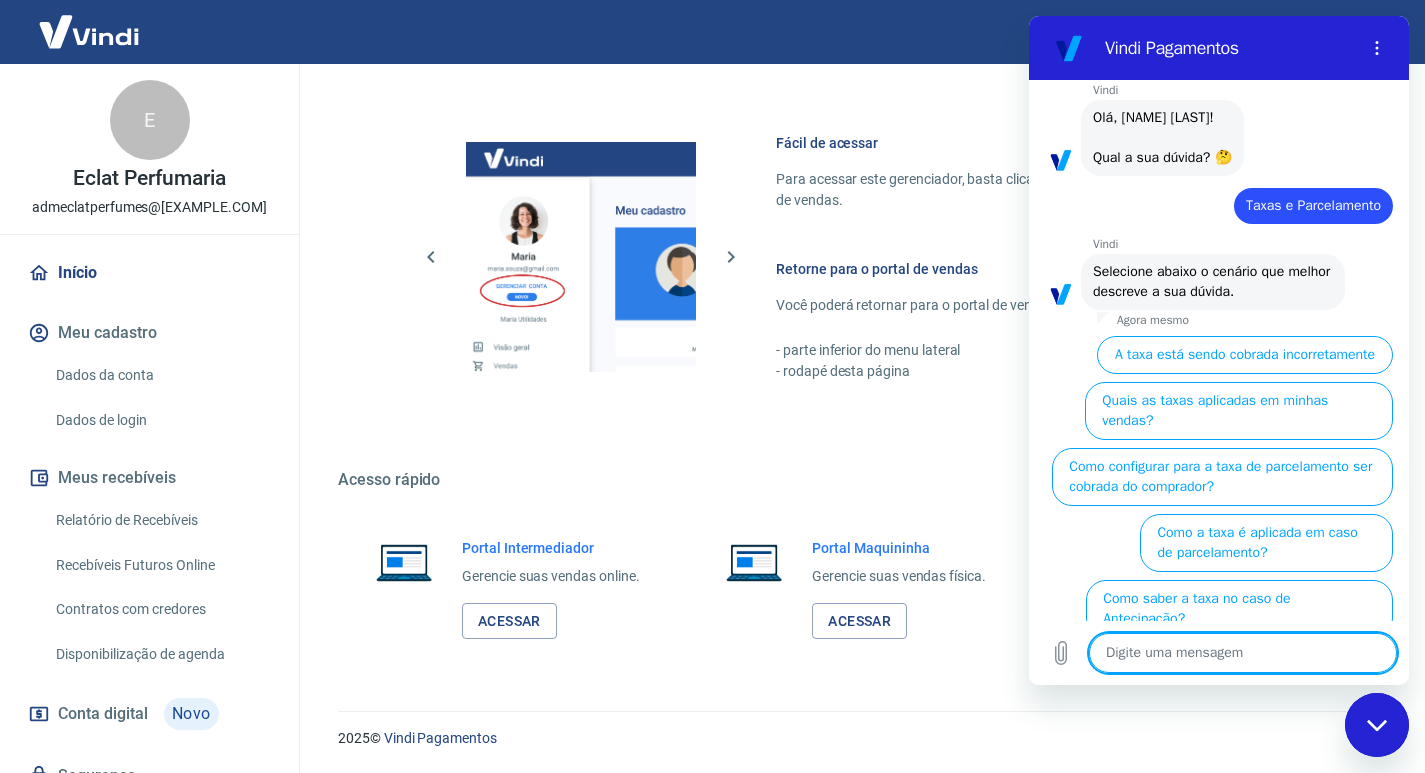 scroll, scrollTop: 88, scrollLeft: 0, axis: vertical 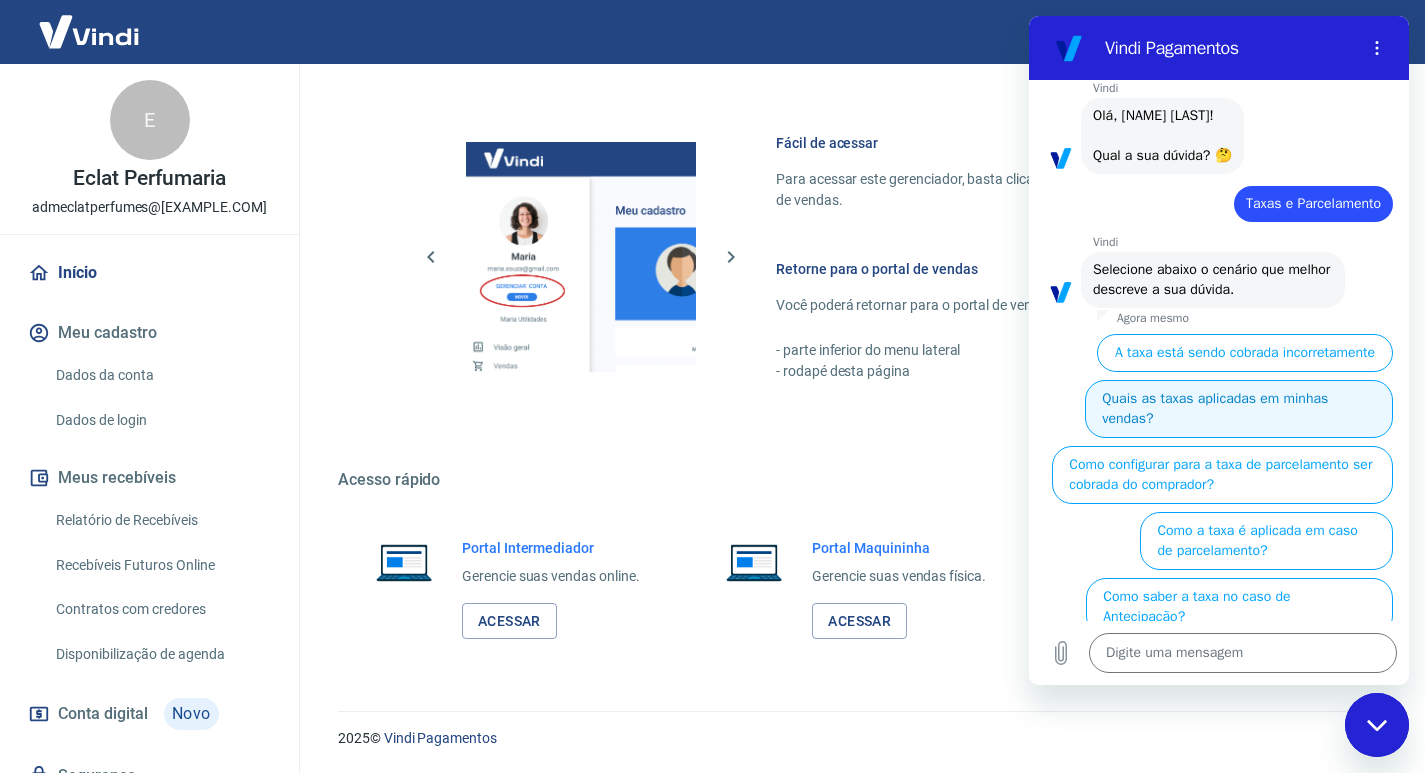 click on "Quais as taxas aplicadas em minhas vendas?" at bounding box center [1239, 409] 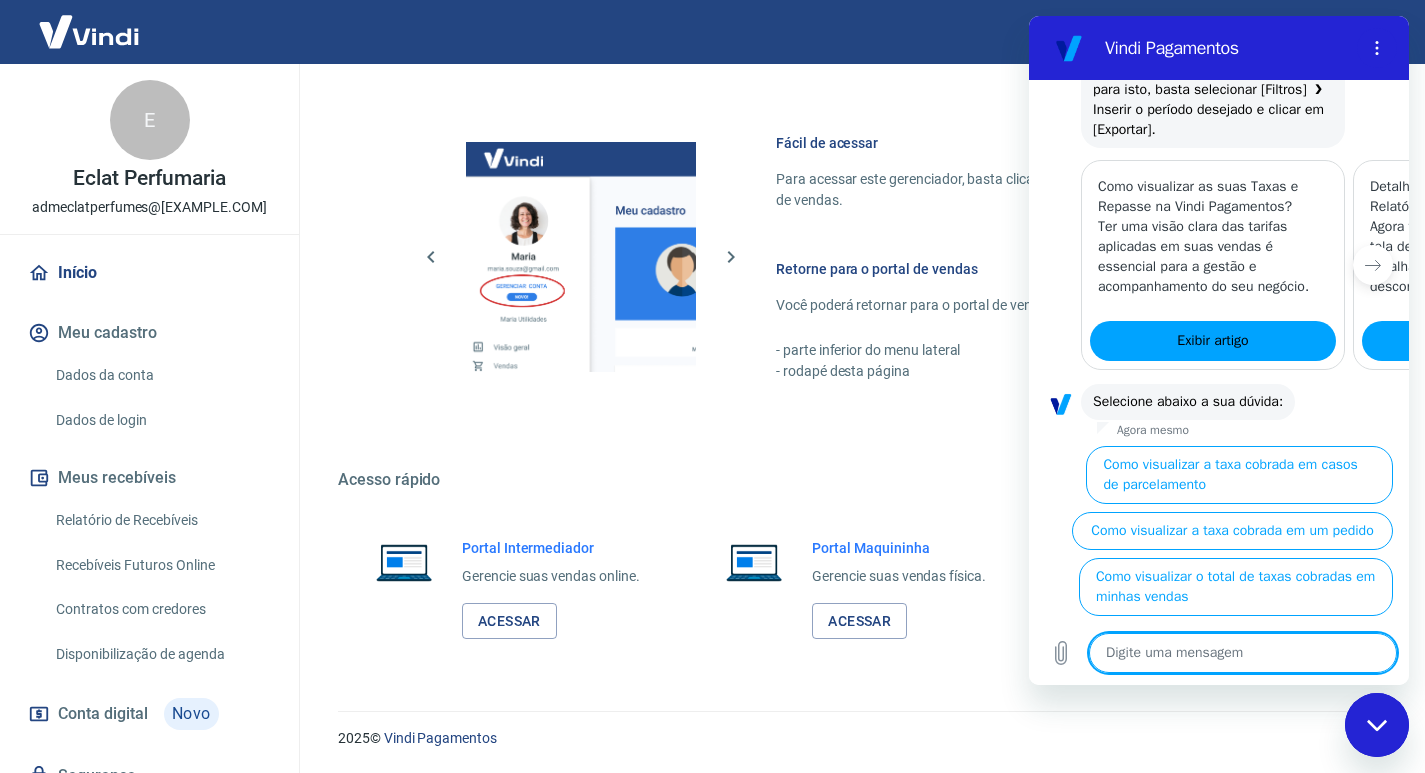 scroll, scrollTop: 1042, scrollLeft: 0, axis: vertical 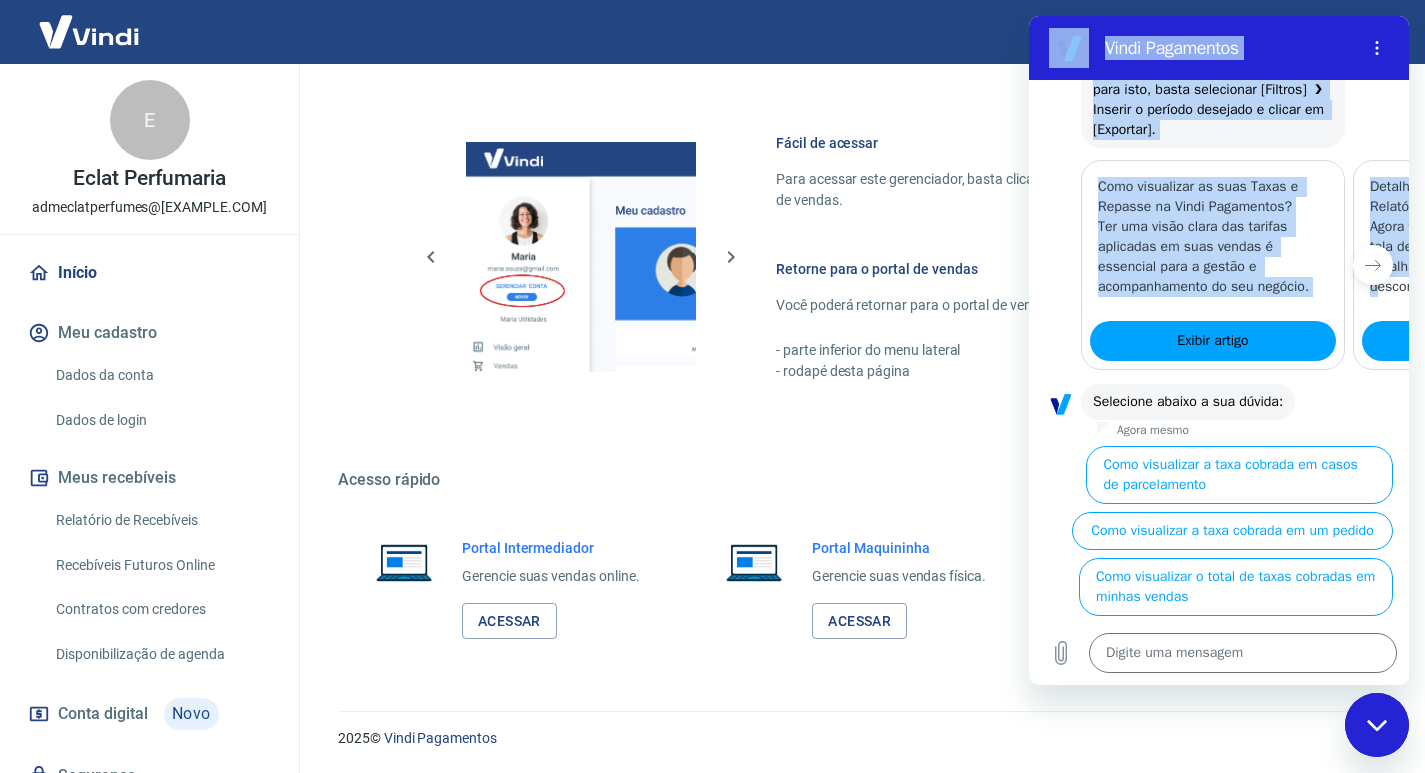 drag, startPoint x: 1322, startPoint y: 286, endPoint x: 969, endPoint y: 286, distance: 353 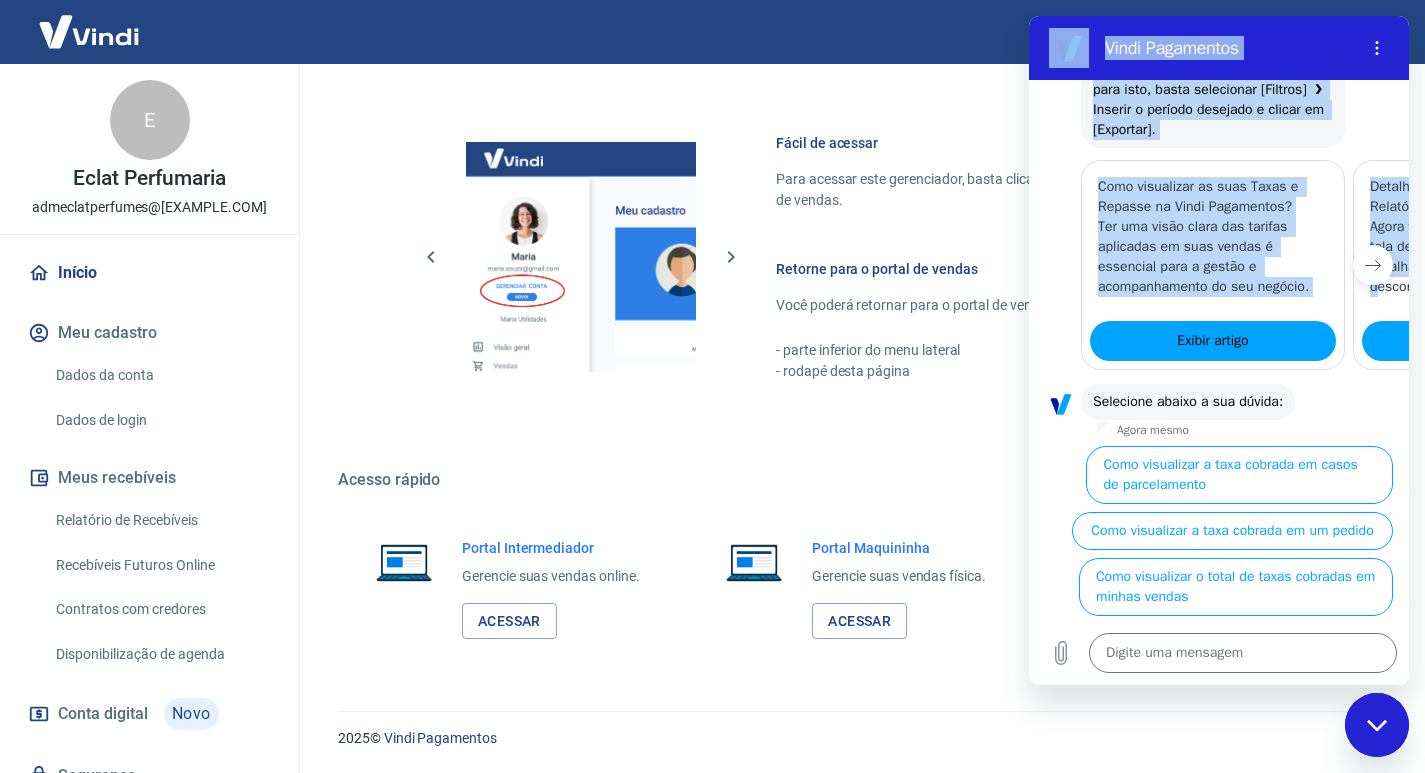 click 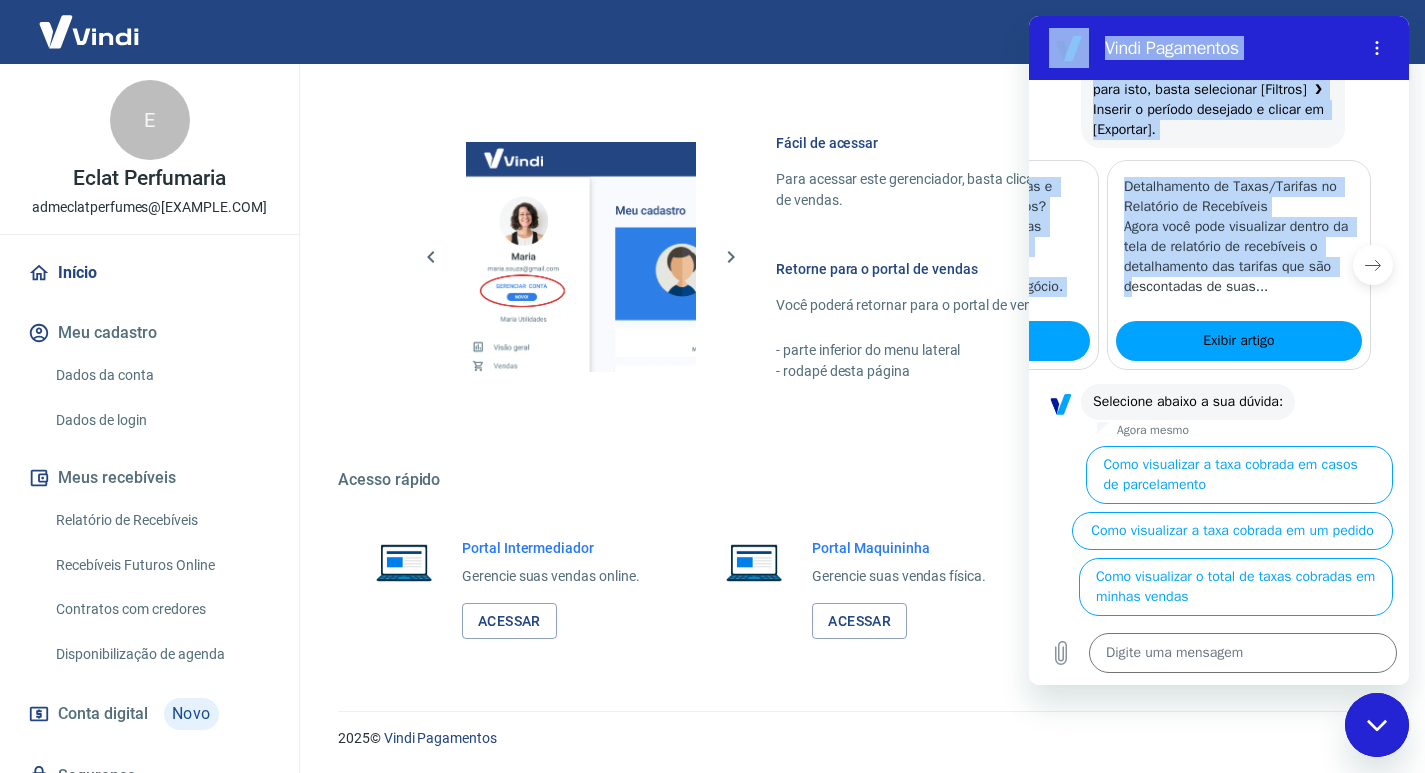 scroll, scrollTop: 0, scrollLeft: 247, axis: horizontal 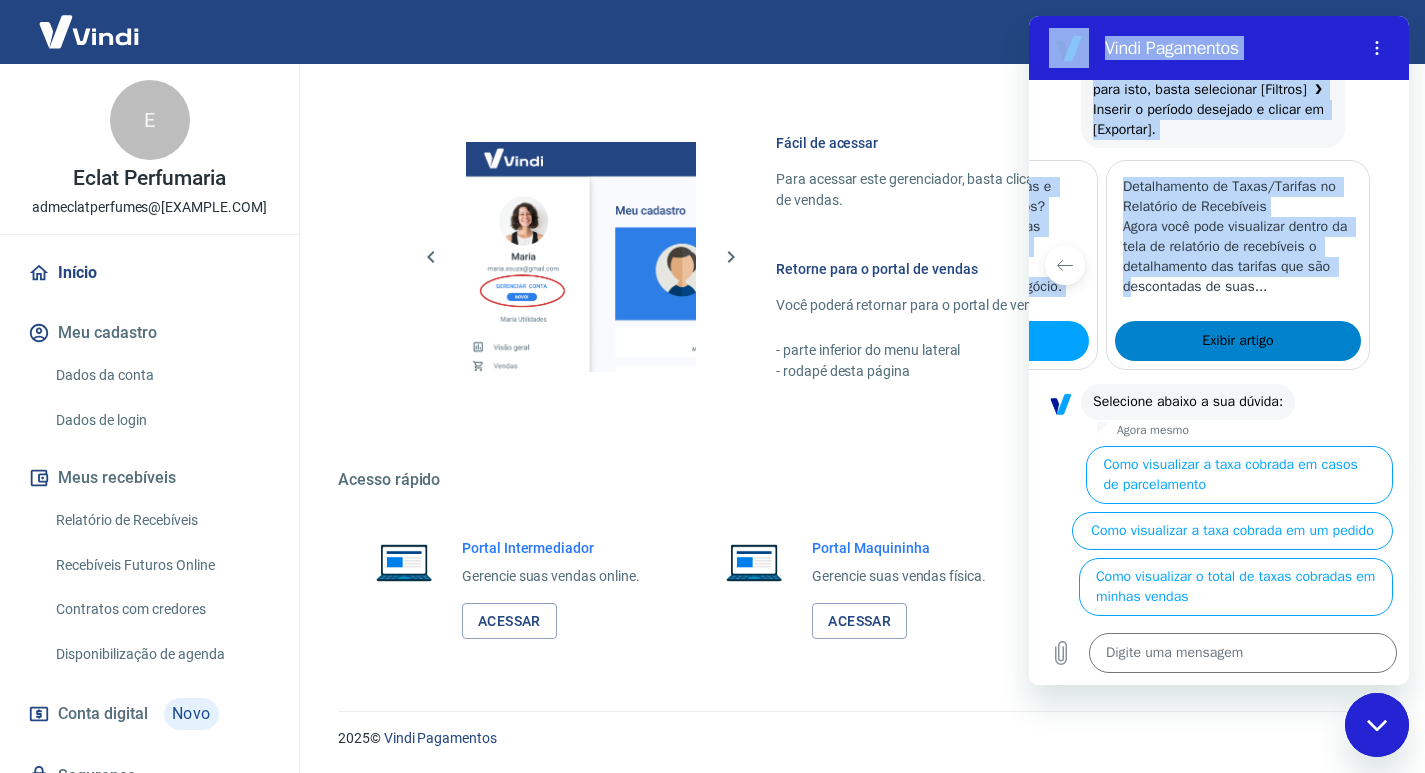 click on "Exibir artigo" at bounding box center [1238, 341] 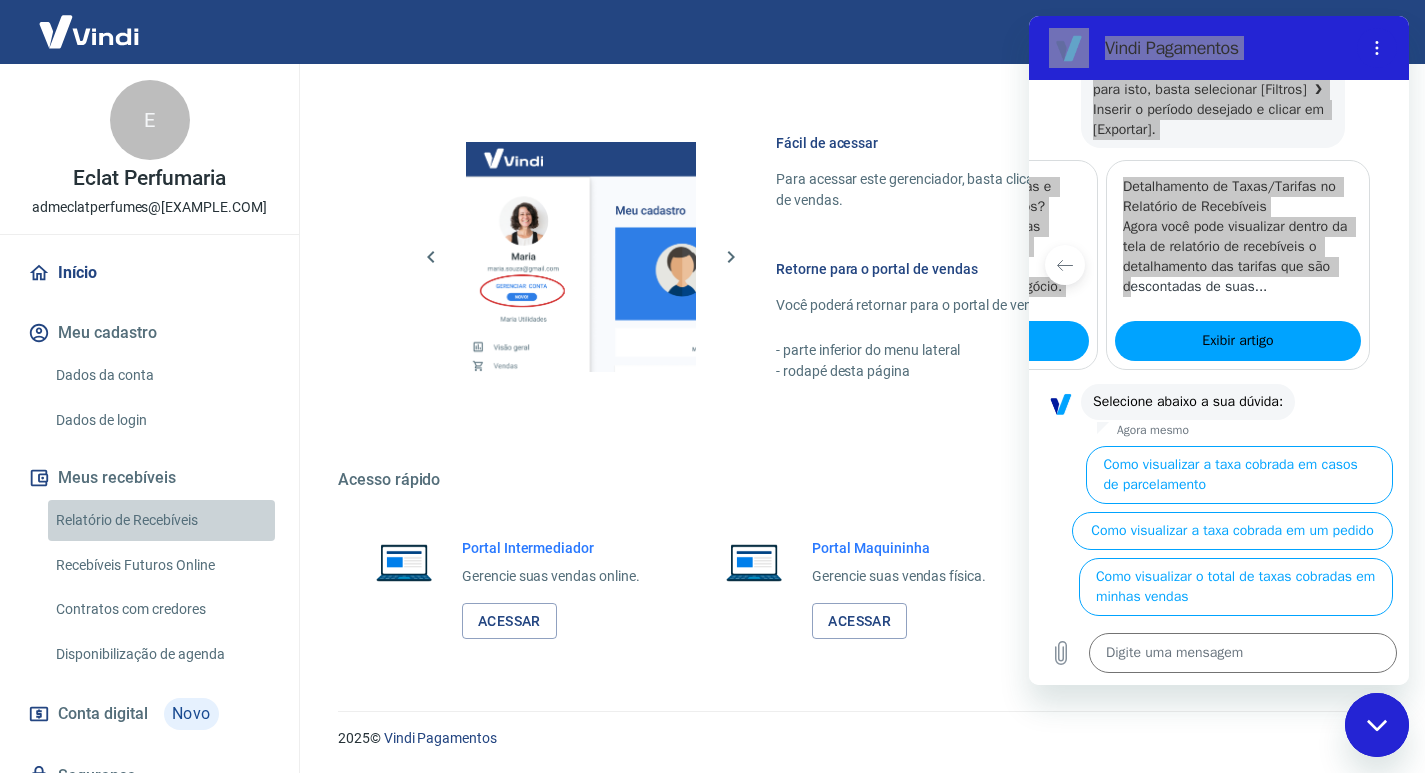 click on "Relatório de Recebíveis" at bounding box center (161, 520) 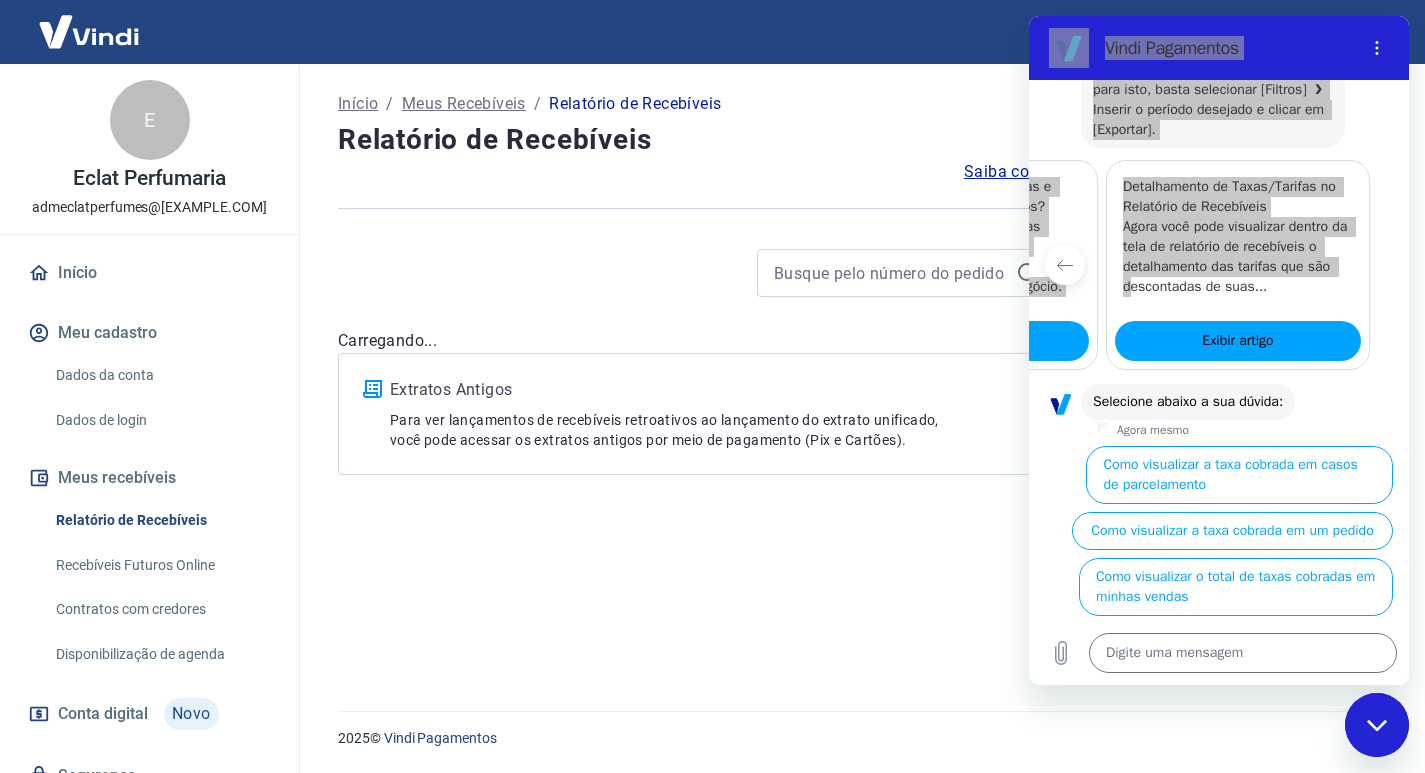 scroll, scrollTop: 0, scrollLeft: 0, axis: both 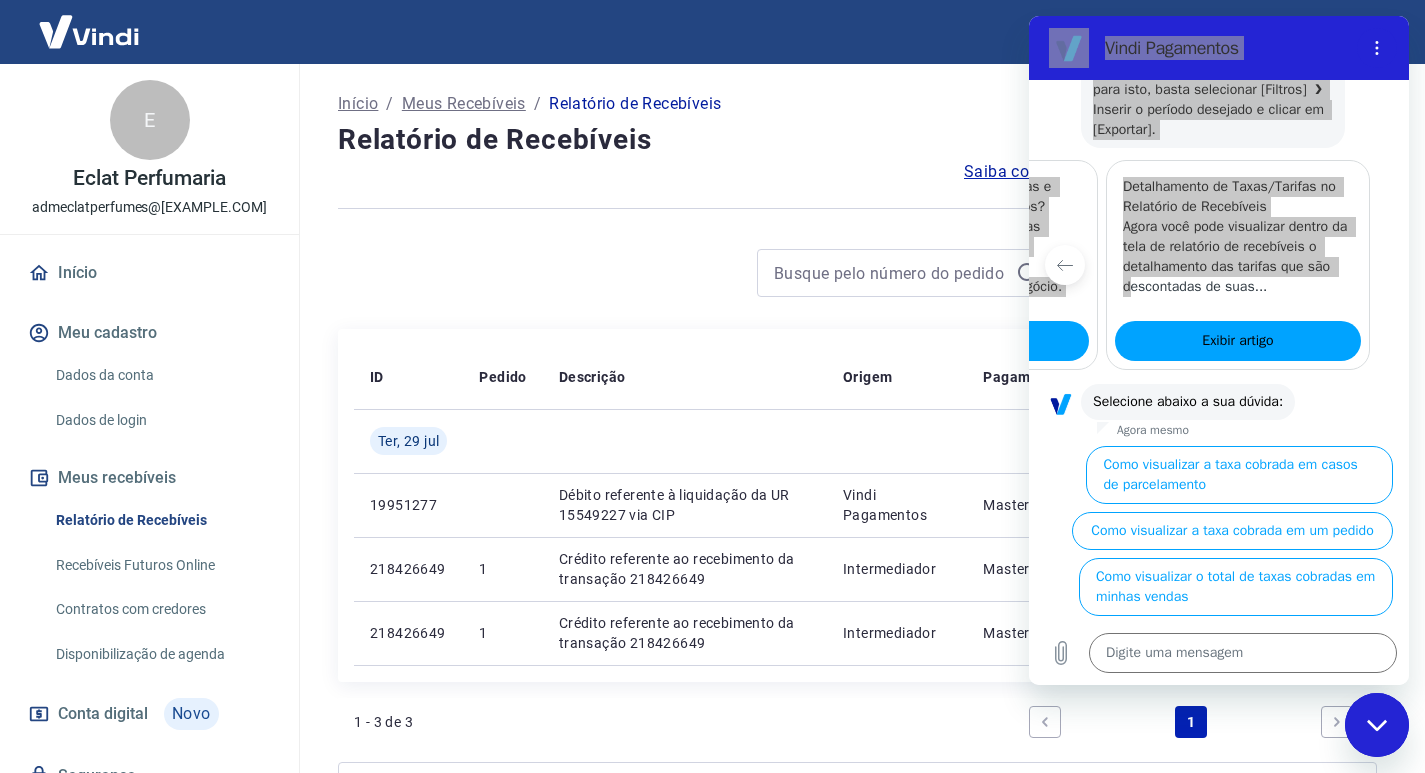 click at bounding box center (1377, 725) 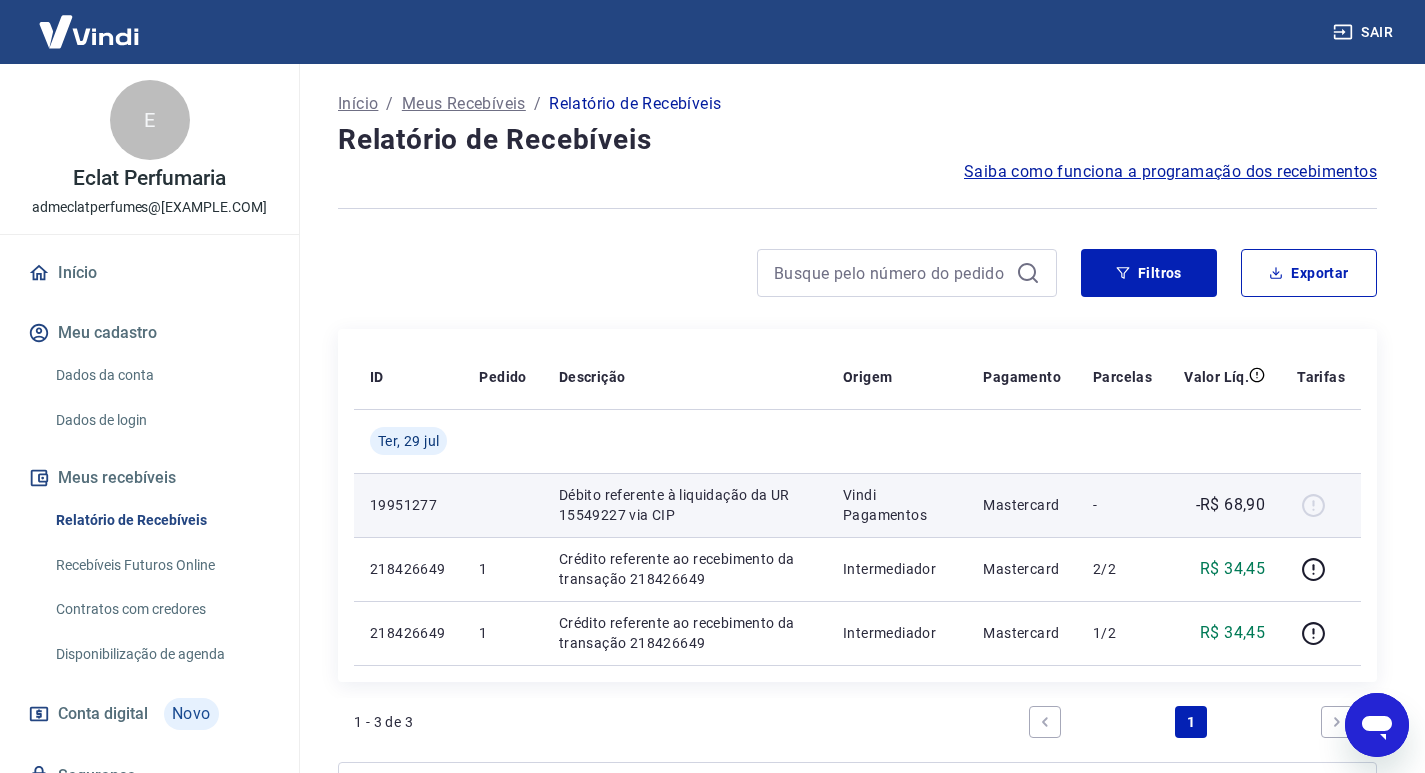 click at bounding box center [1321, 505] 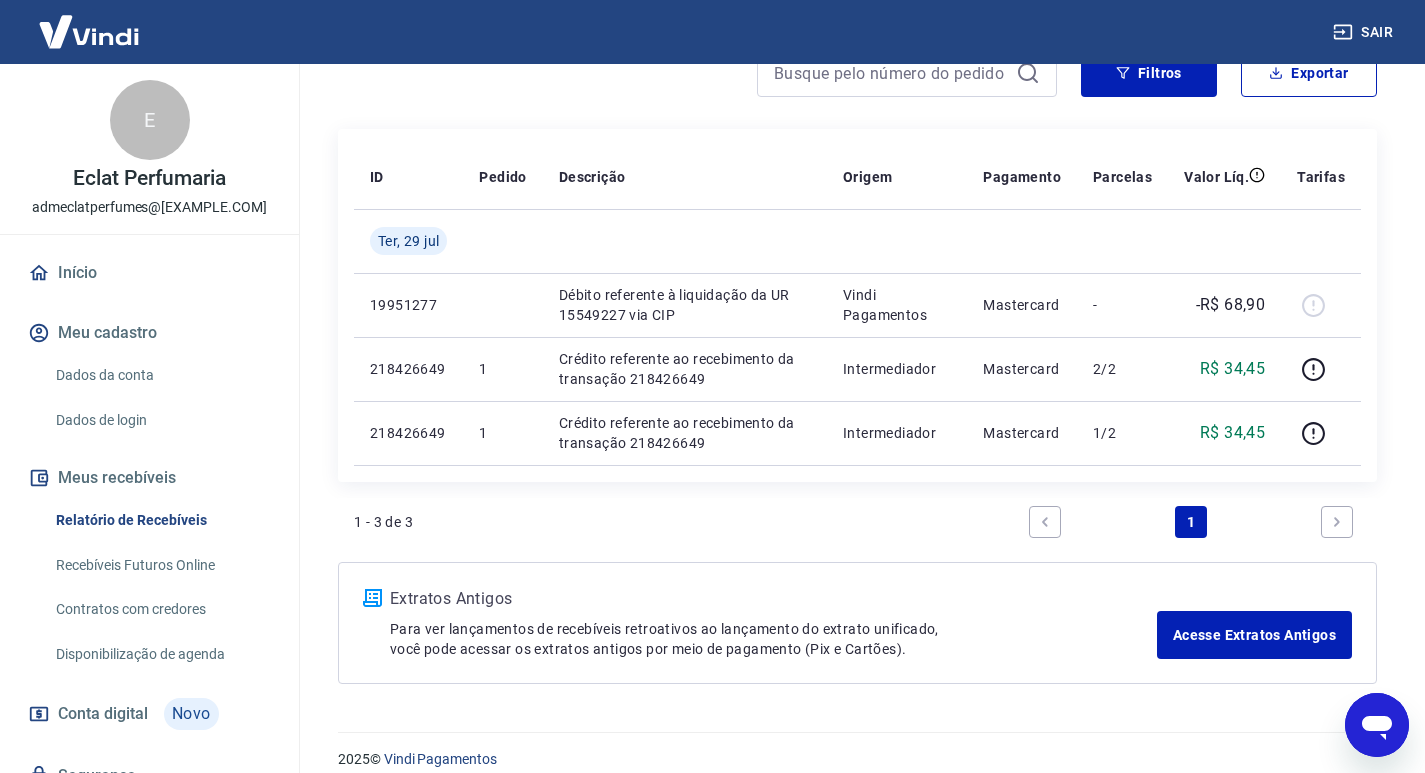 scroll, scrollTop: 100, scrollLeft: 0, axis: vertical 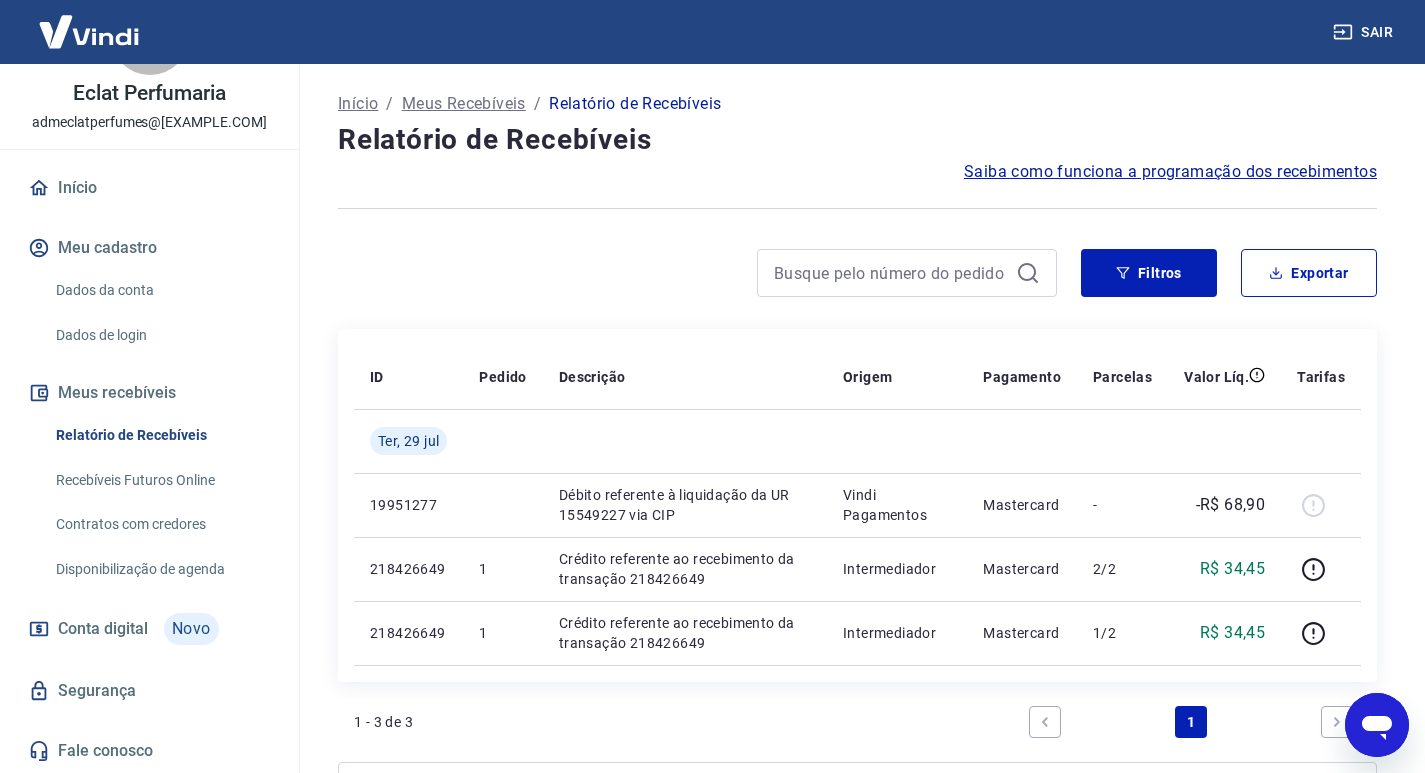 type on "x" 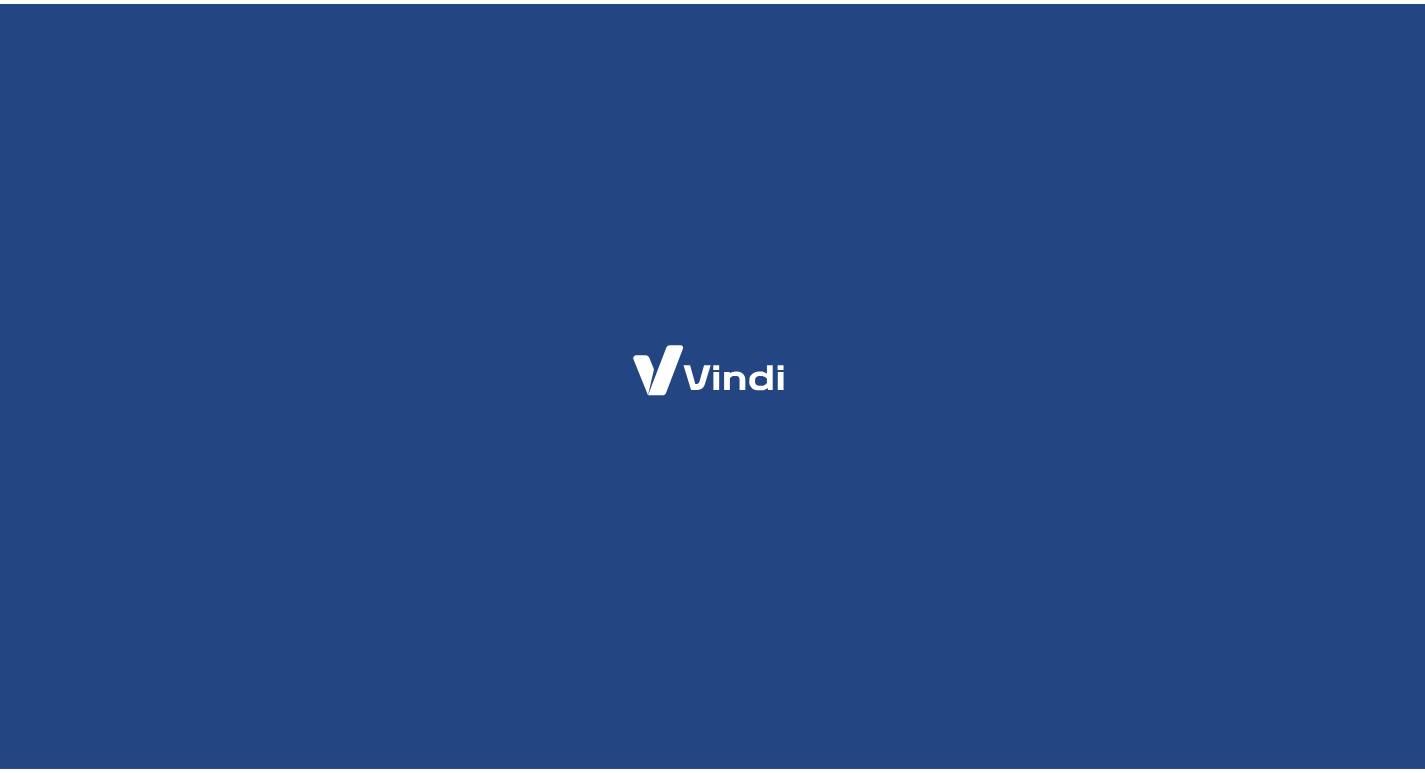 scroll, scrollTop: 0, scrollLeft: 0, axis: both 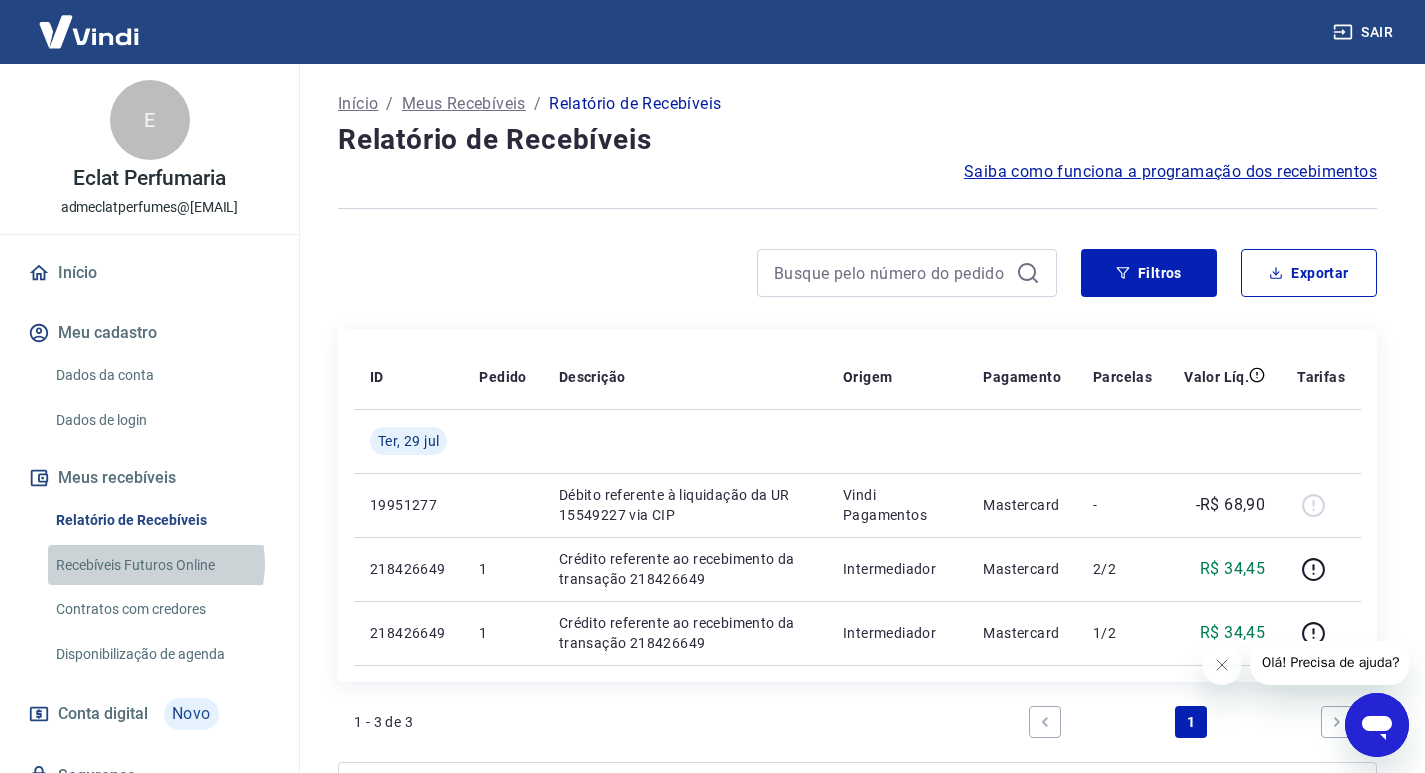 click on "Recebíveis Futuros Online" at bounding box center (161, 565) 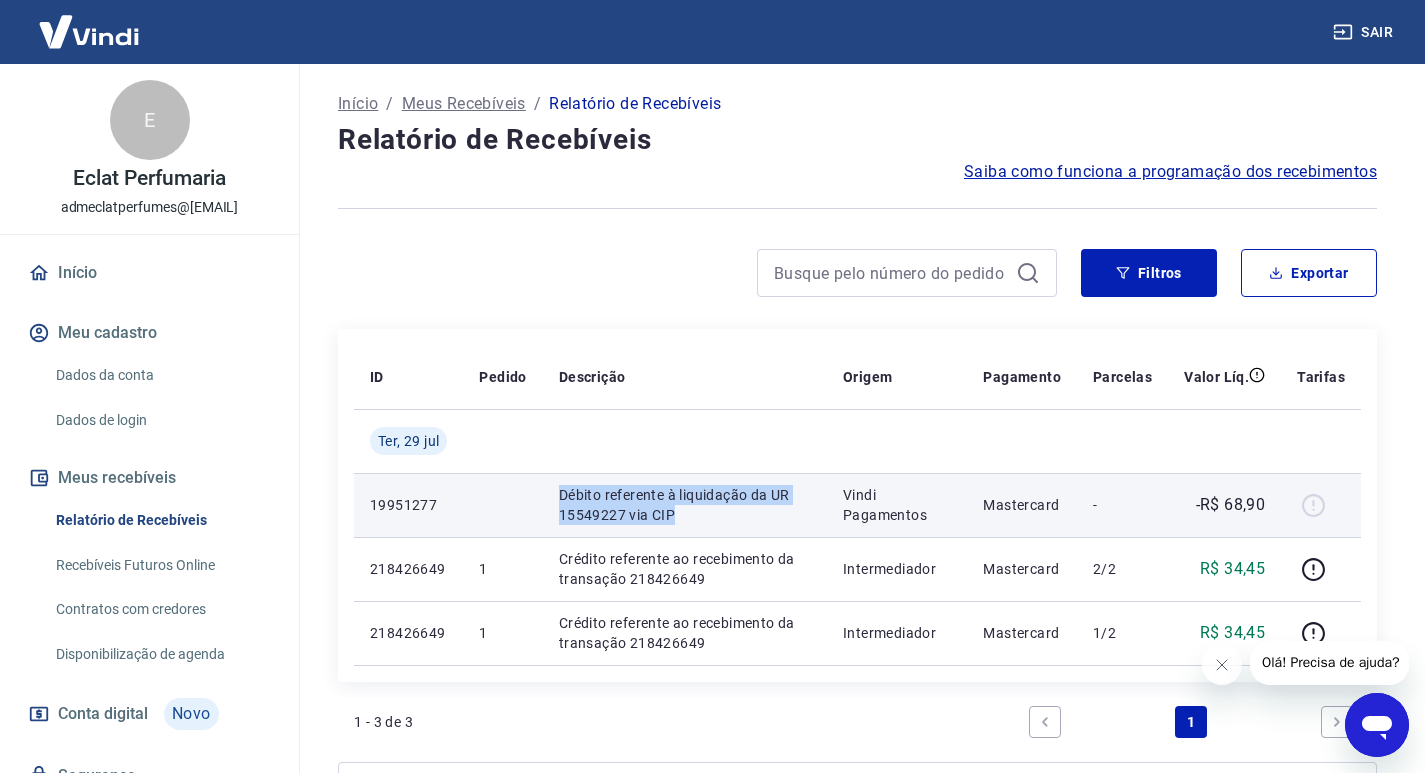 drag, startPoint x: 682, startPoint y: 516, endPoint x: 582, endPoint y: 503, distance: 100.84146 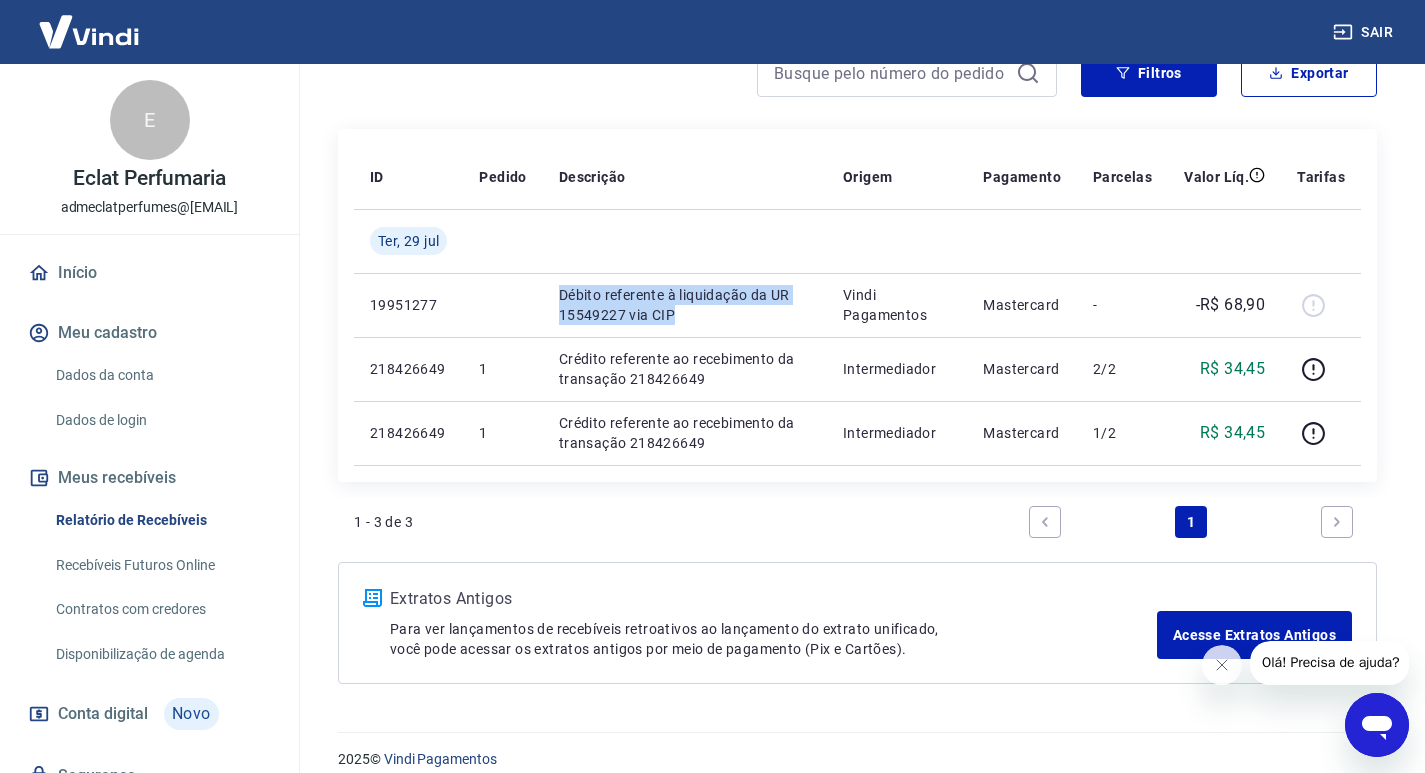 scroll, scrollTop: 221, scrollLeft: 0, axis: vertical 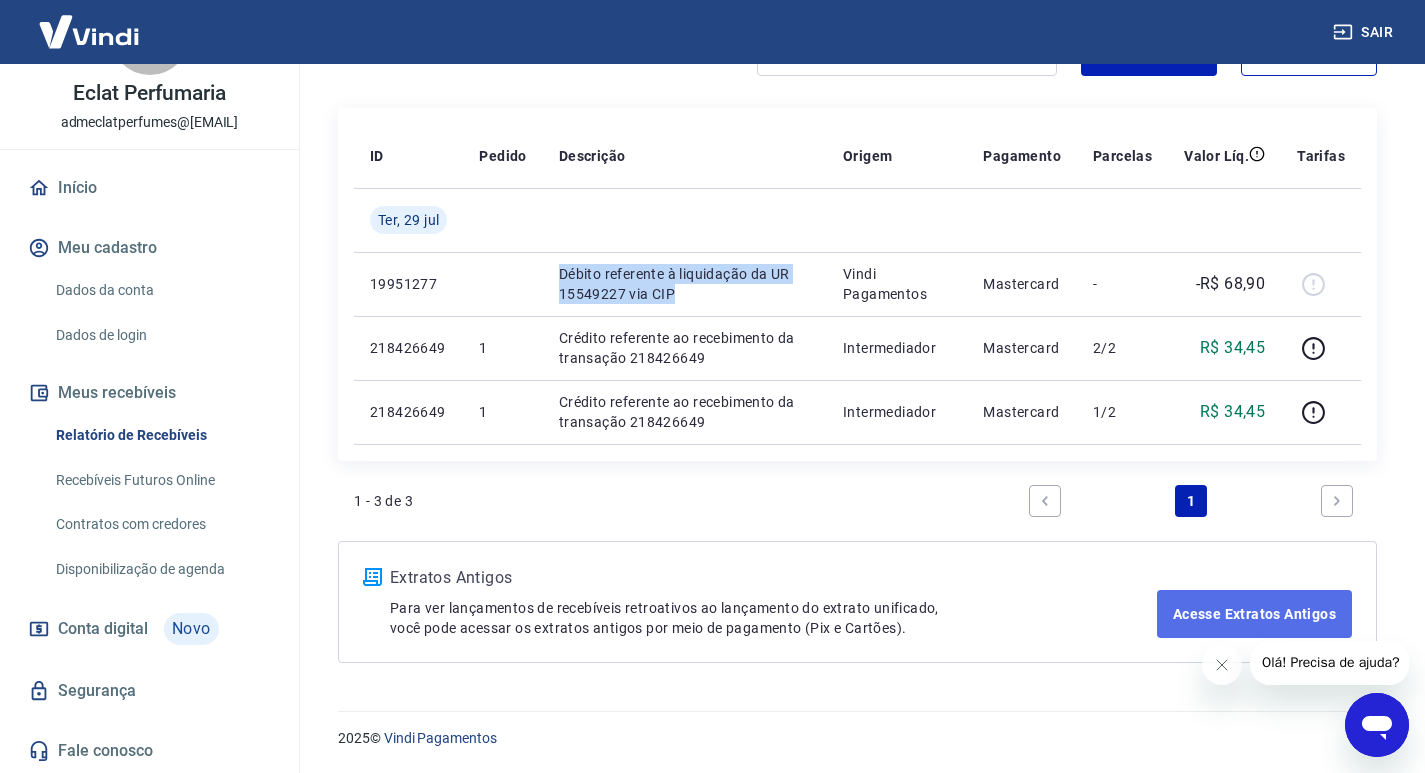 click on "Acesse Extratos Antigos" at bounding box center (1254, 614) 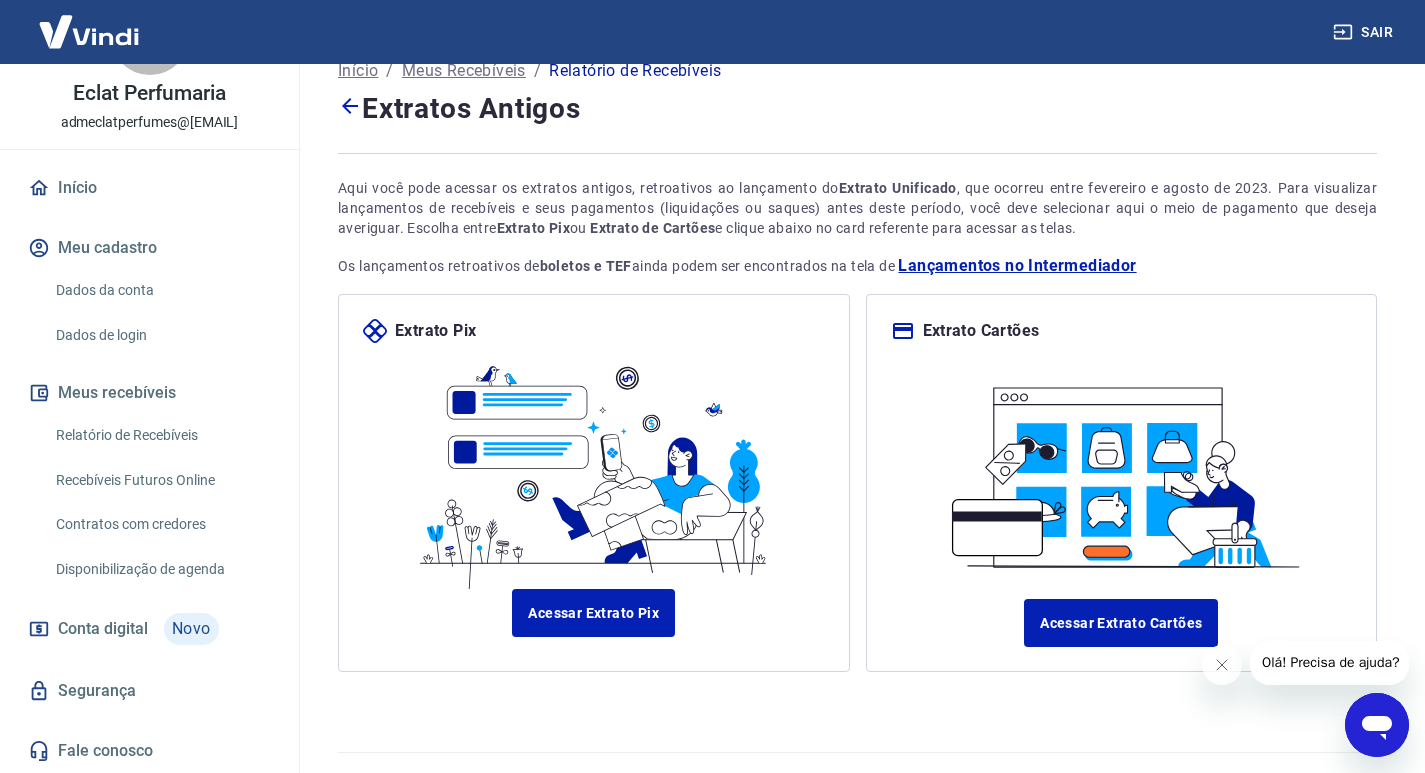 scroll, scrollTop: 0, scrollLeft: 0, axis: both 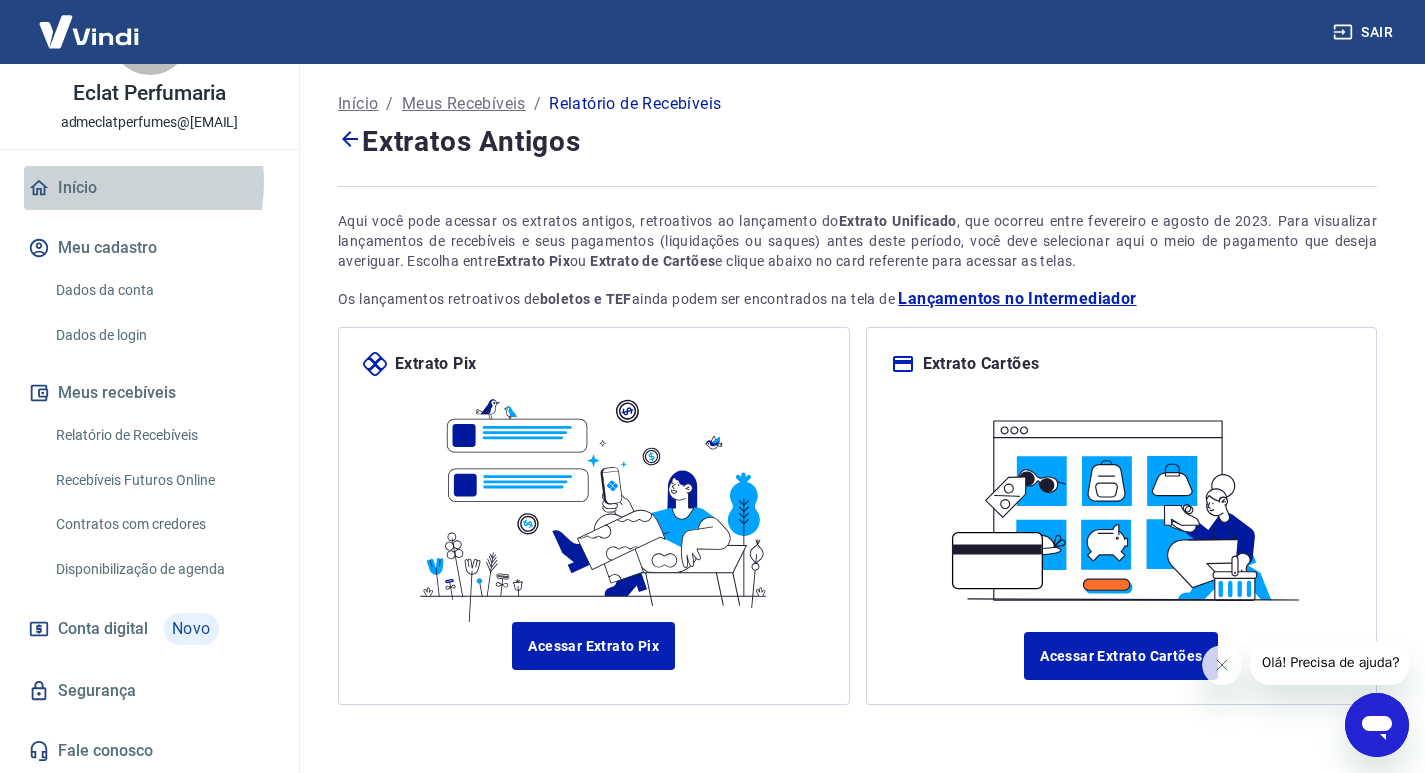 click on "Início" at bounding box center [149, 188] 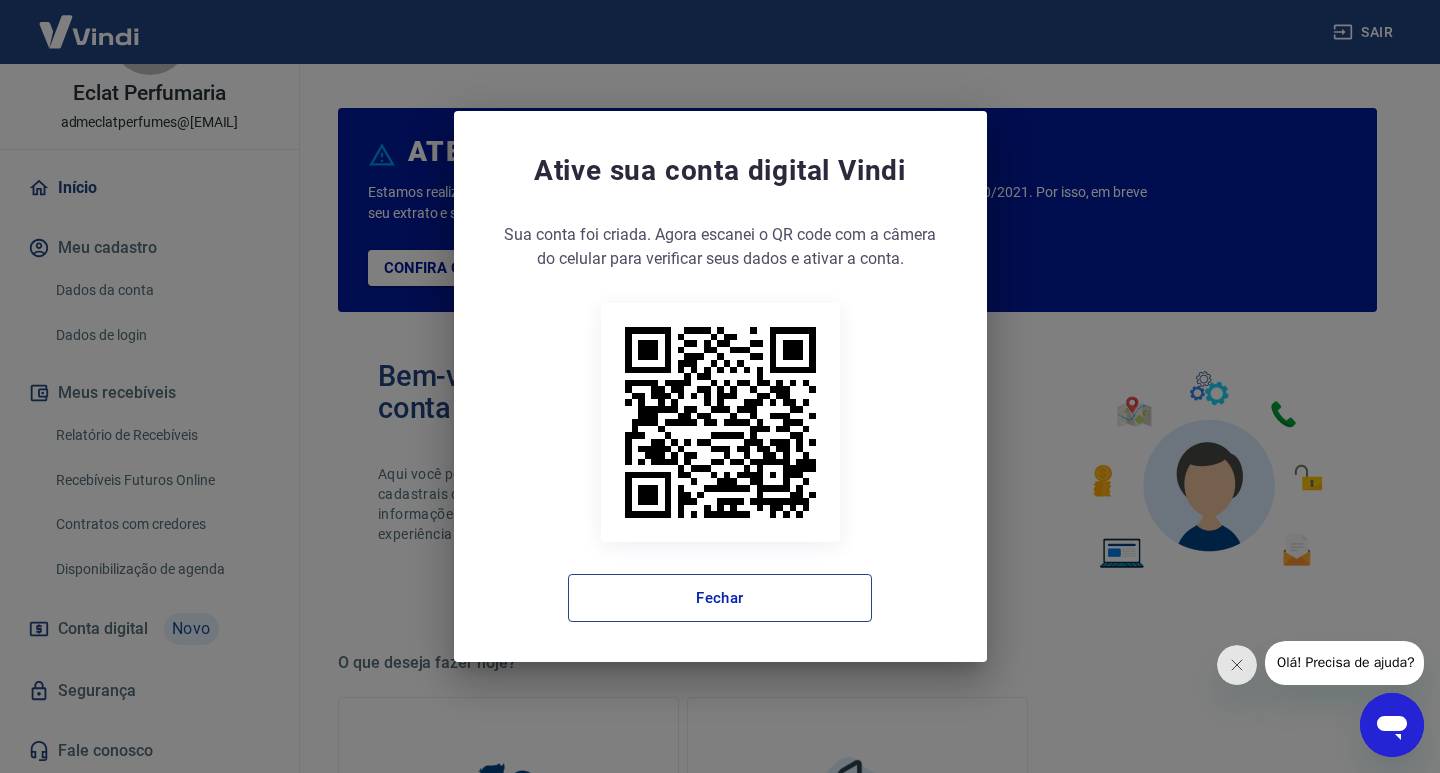click on "Fechar" at bounding box center (720, 598) 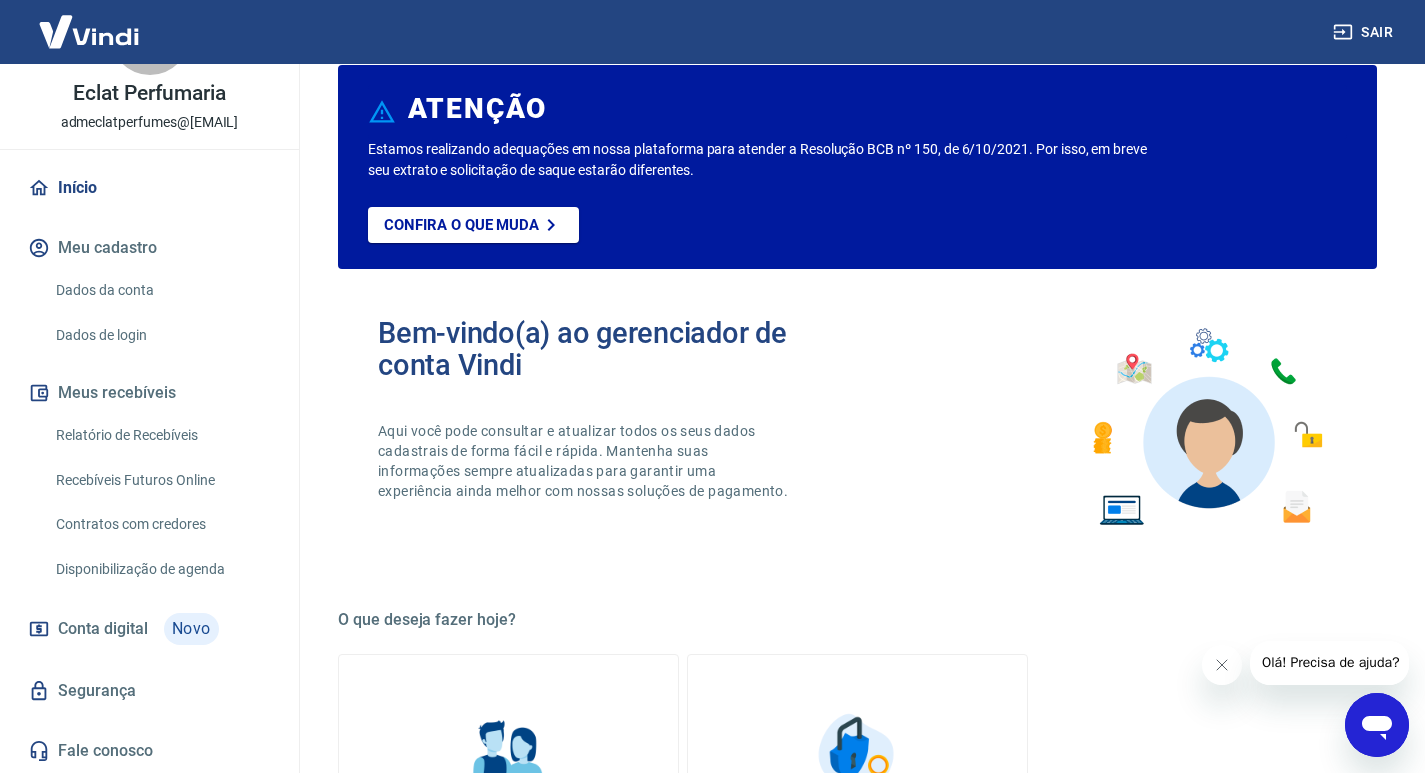 scroll, scrollTop: 0, scrollLeft: 0, axis: both 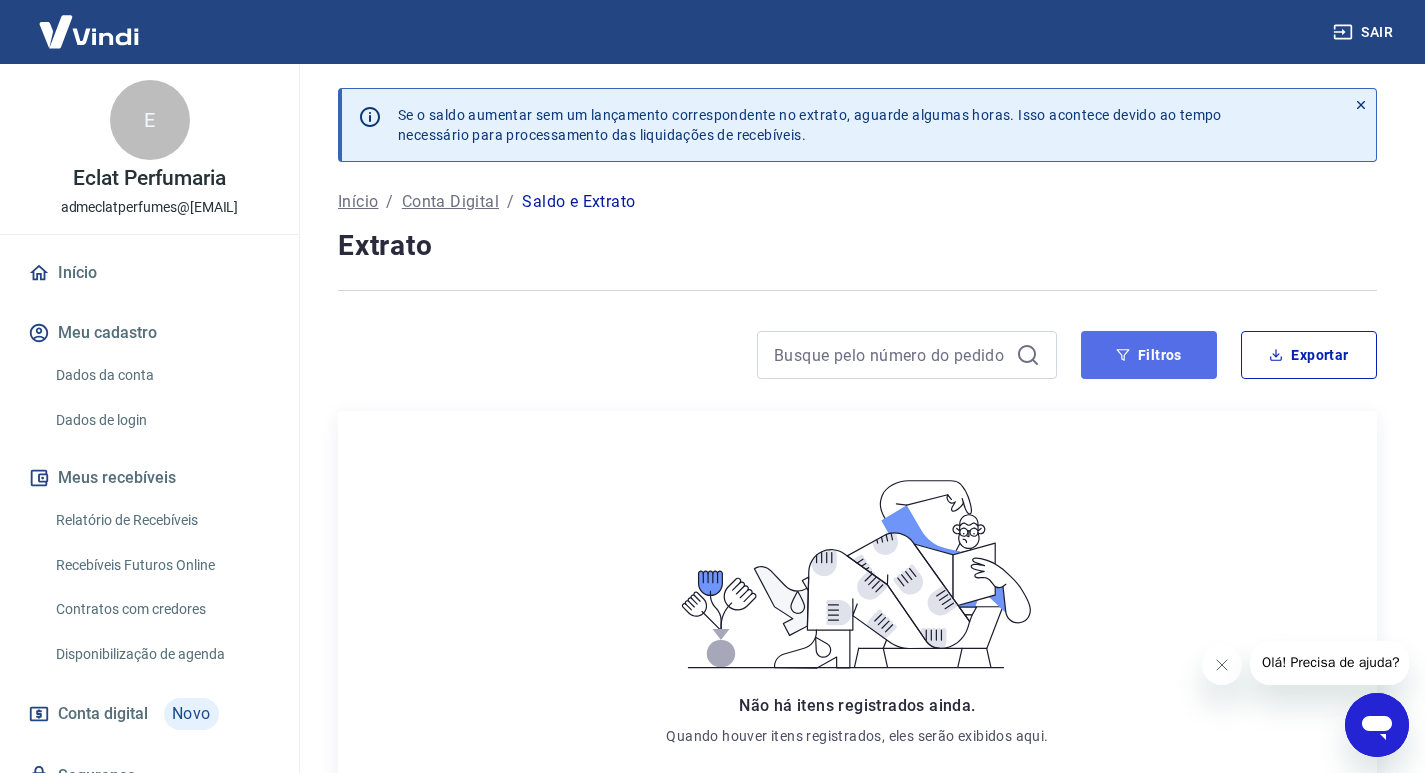 click on "Filtros" at bounding box center [1149, 355] 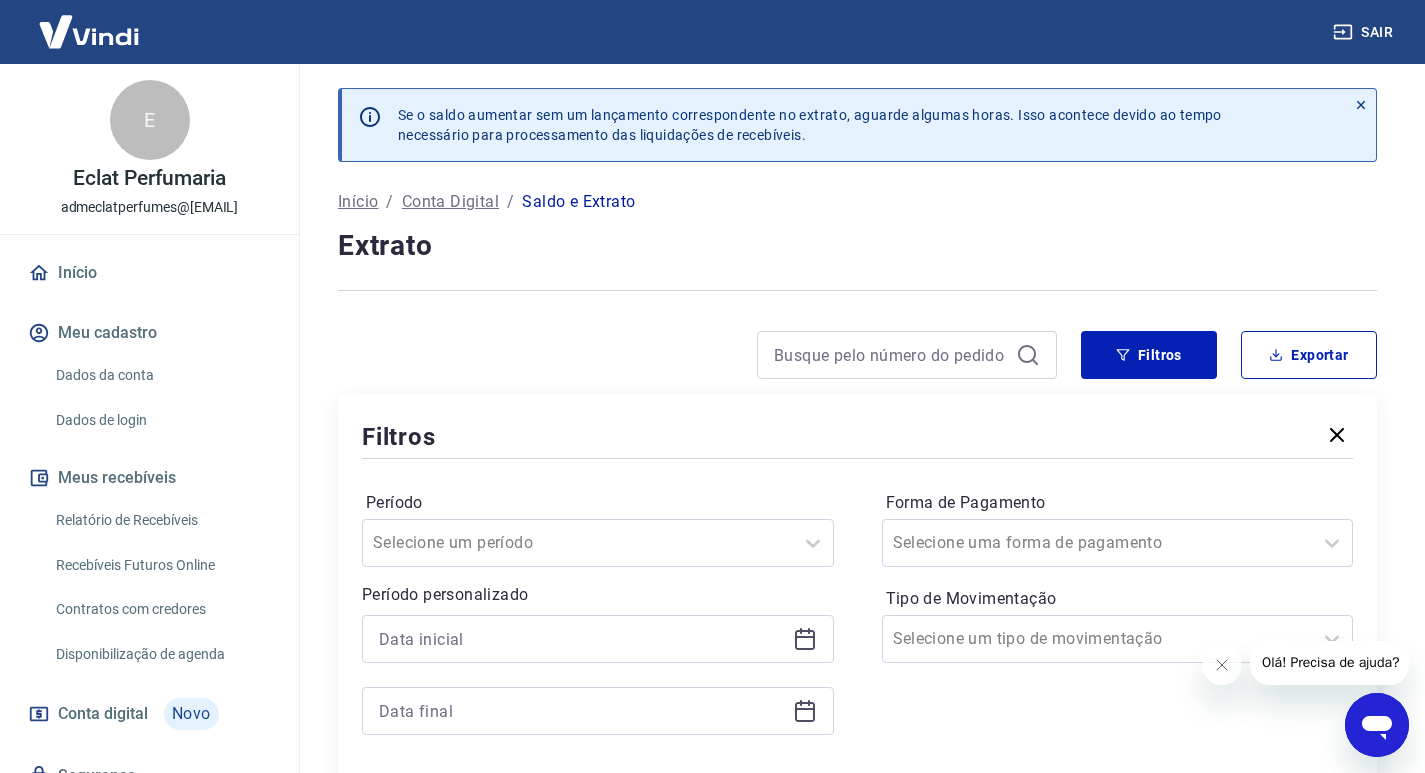 click on "Filtros Exportar Filtros Período Selecione um período Período personalizado Forma de Pagamento Selecione uma forma de pagamento Tipo de Movimentação Selecione um tipo de movimentação Aplicar filtros" at bounding box center (857, 585) 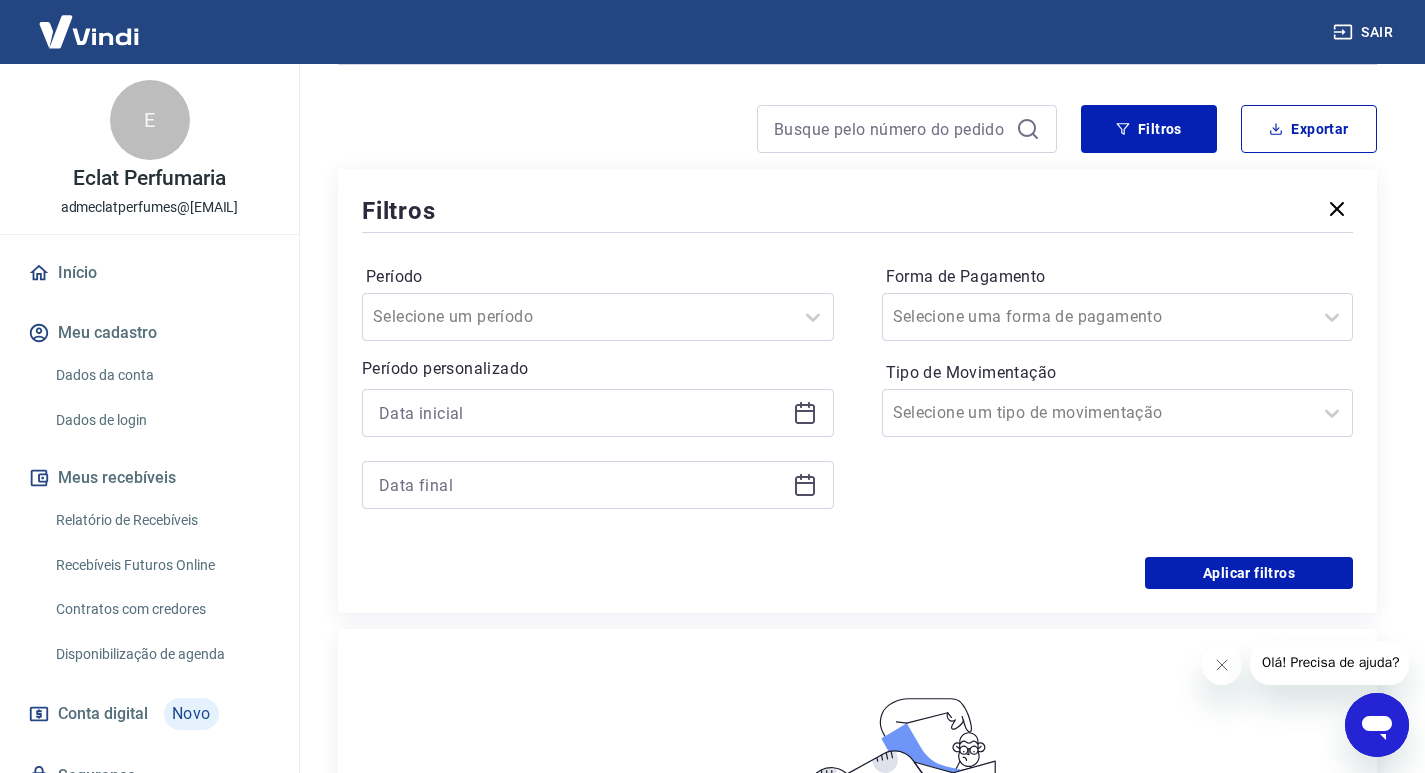 scroll, scrollTop: 200, scrollLeft: 0, axis: vertical 